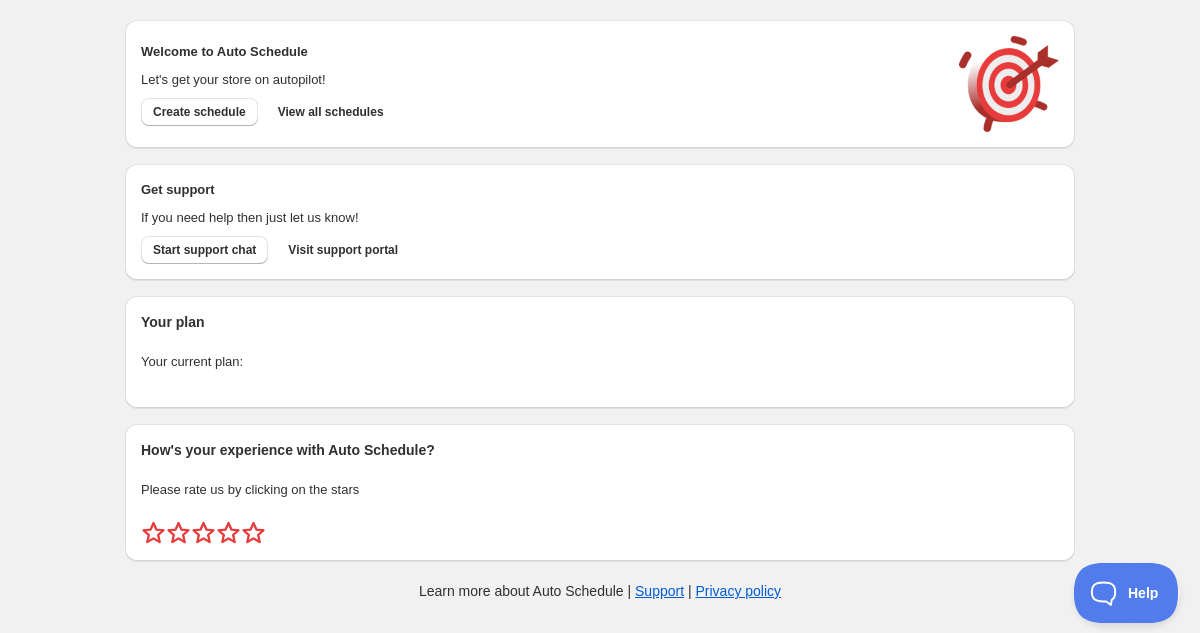scroll, scrollTop: 0, scrollLeft: 0, axis: both 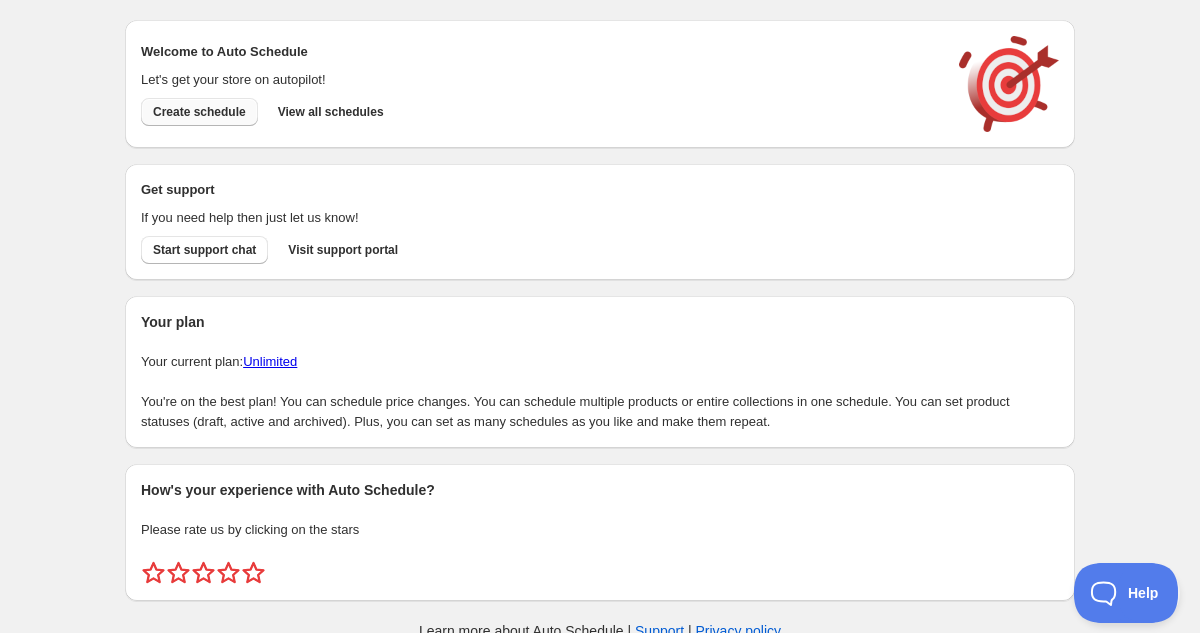 click on "Create schedule" at bounding box center [199, 112] 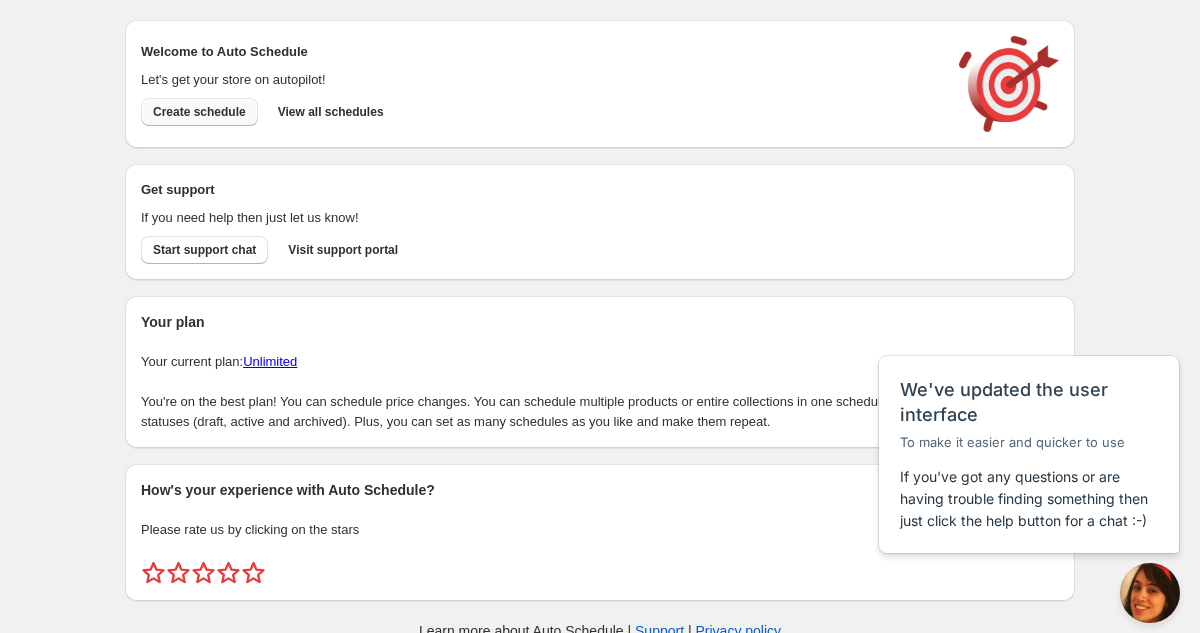 scroll, scrollTop: 0, scrollLeft: 0, axis: both 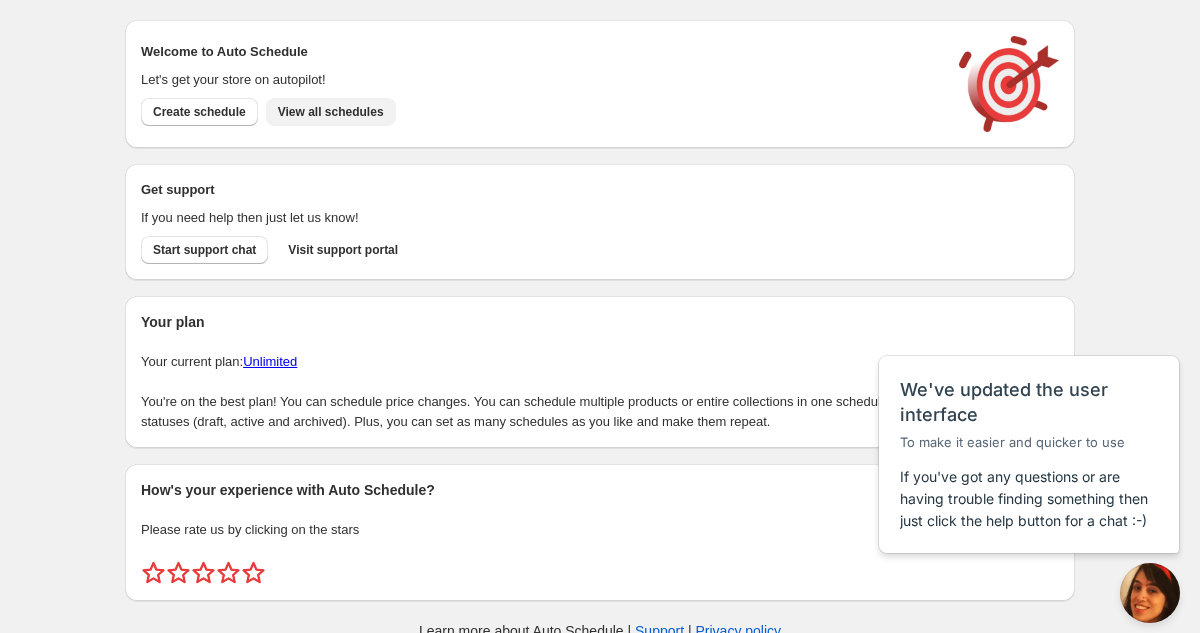 click on "View all schedules" at bounding box center [331, 112] 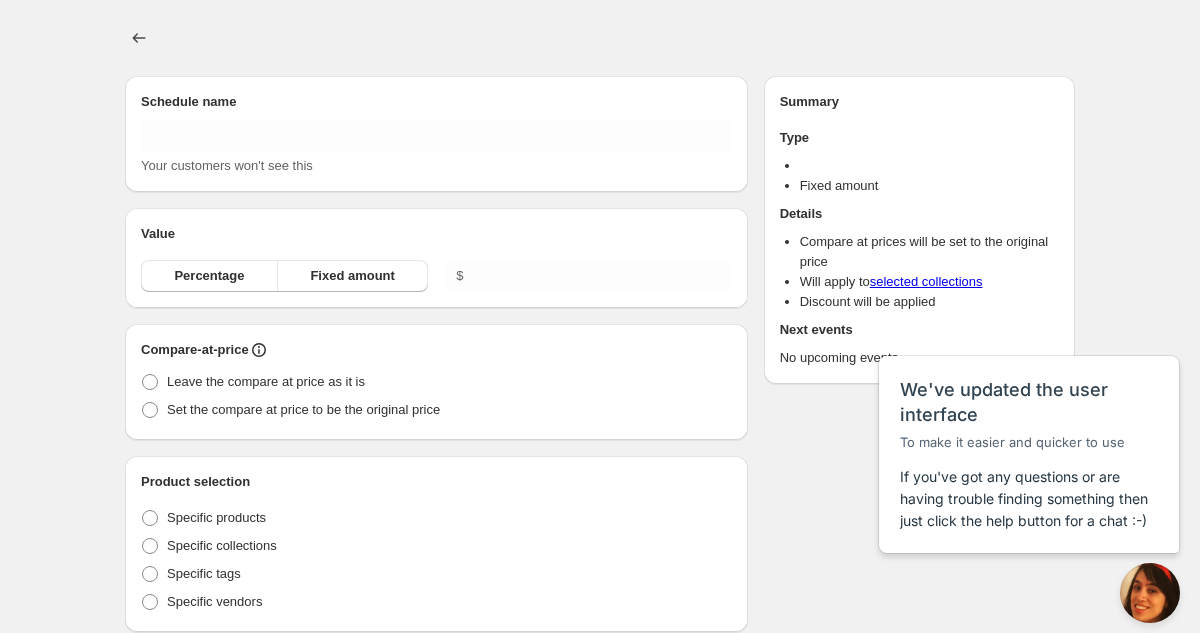type on "New schedule Jul 11 2025 20:22" 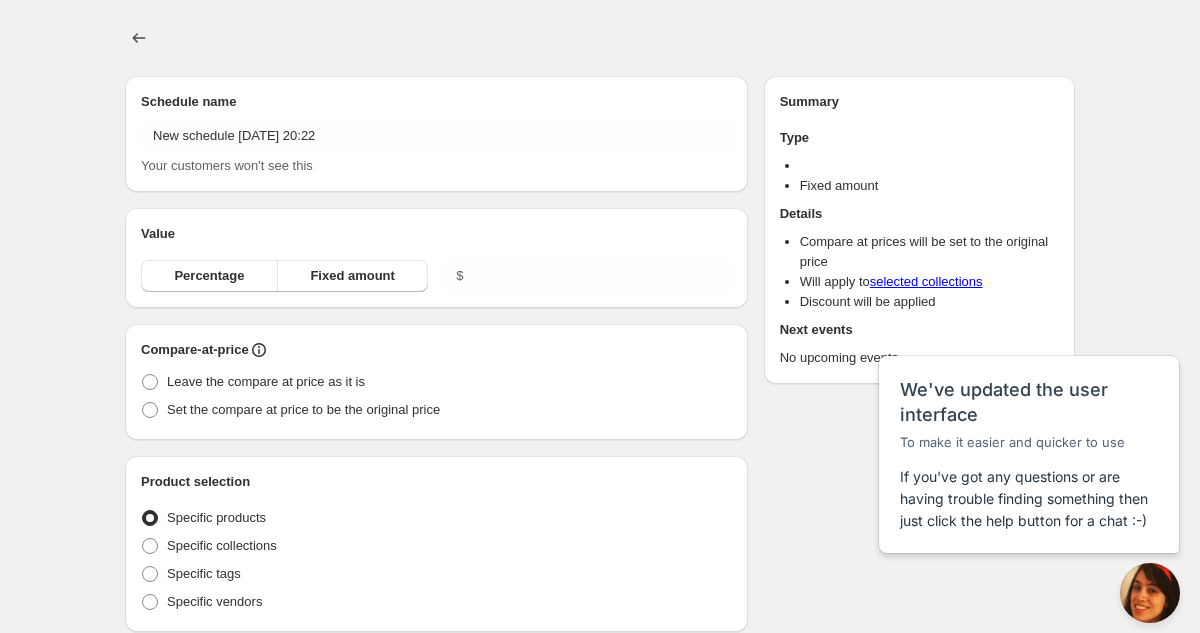 radio on "true" 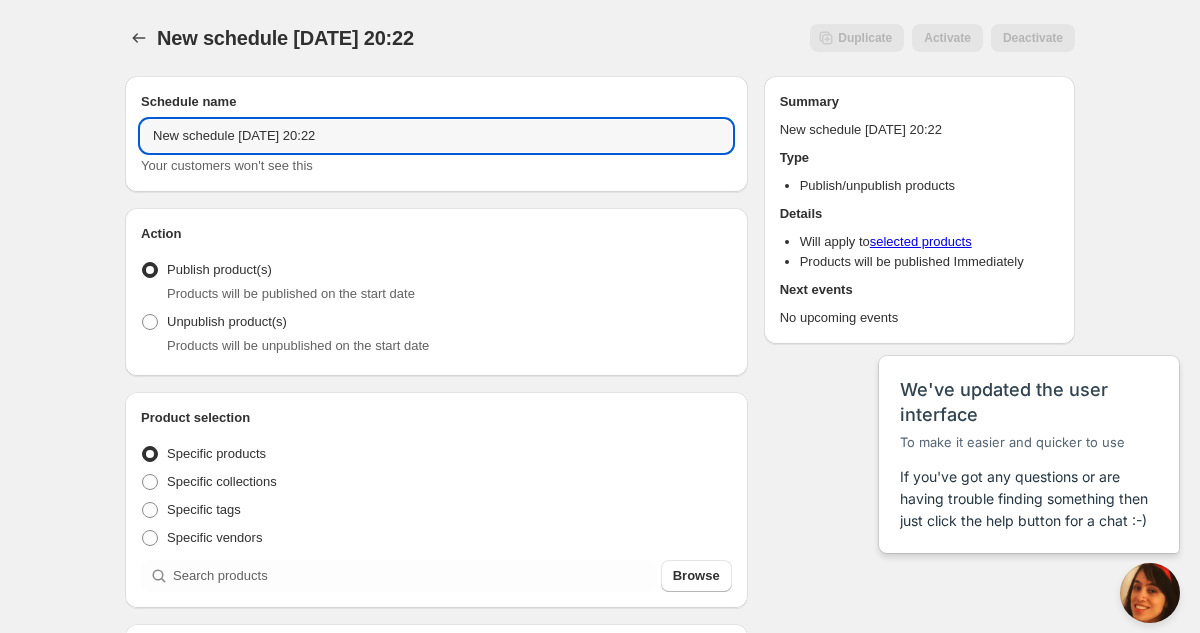drag, startPoint x: 404, startPoint y: 138, endPoint x: 132, endPoint y: 136, distance: 272.00735 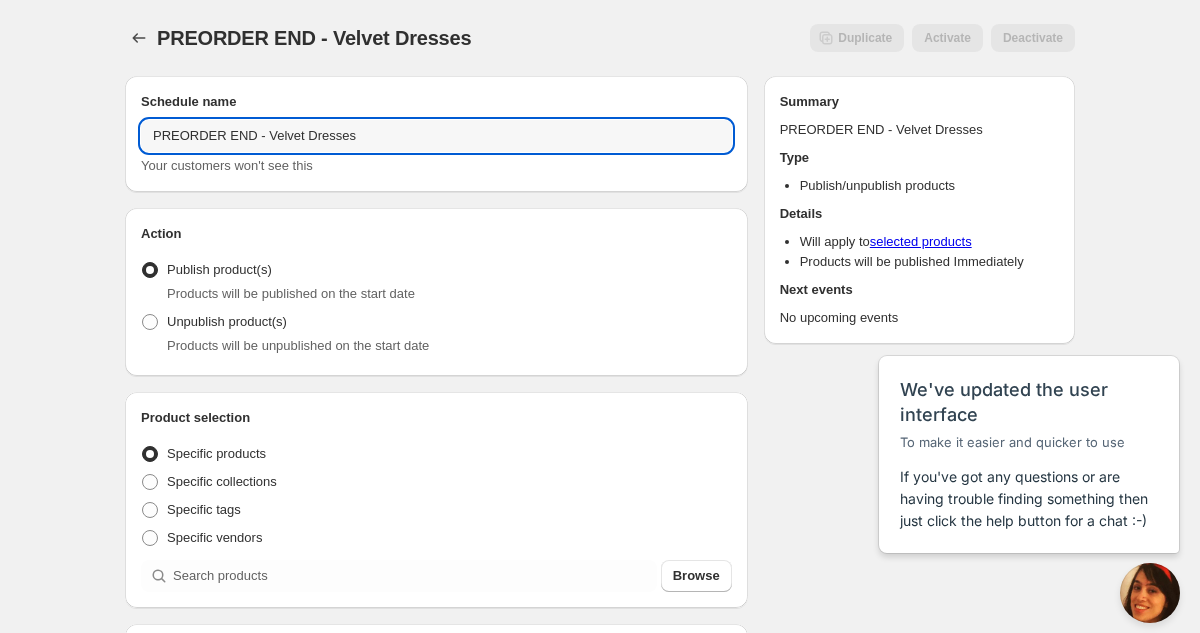 type on "PREORDER END - Velvet Dresses" 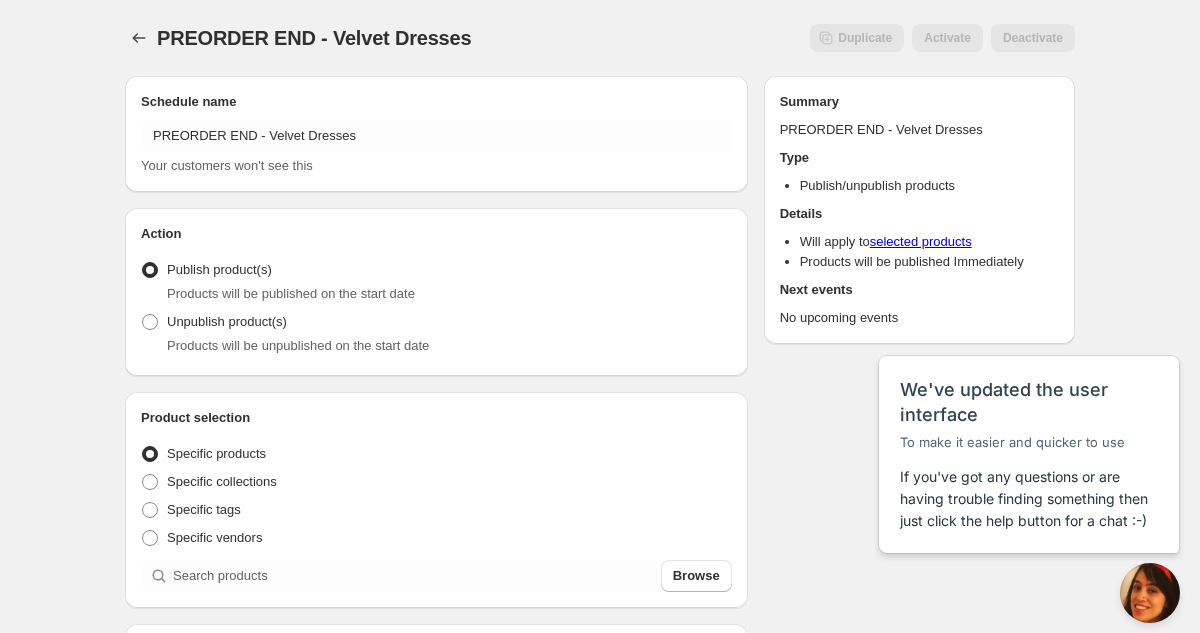 click on "PREORDER END - Velvet Dresses. This page is ready PREORDER END - Velvet Dresses Duplicate Activate Deactivate More actions Duplicate Activate Deactivate Submit Schedule name PREORDER END - Velvet Dresses Your customers won't see this Action Action Publish product(s) Products will be published on the start date Unpublish product(s) Products will be unpublished on the start date Product selection Entity type Specific products Specific collections Specific tags Specific vendors Browse Active dates Active Date Type Start immediately Schedule will run shortly after you save the schedule Set start date Schedule will run at a date you set in the future Set end date Repeating Repeating Ok Cancel Every 1 Date range Days Weeks Months Years Days Ends Never On specific date After a number of occurances Tags Add/remove tags to products for the duration of the schedule Countdown timer Show a countdown timer on the product page Open theme editor Anything else? Sales channel Ignore products with status Ignore draft products" at bounding box center (600, 762) 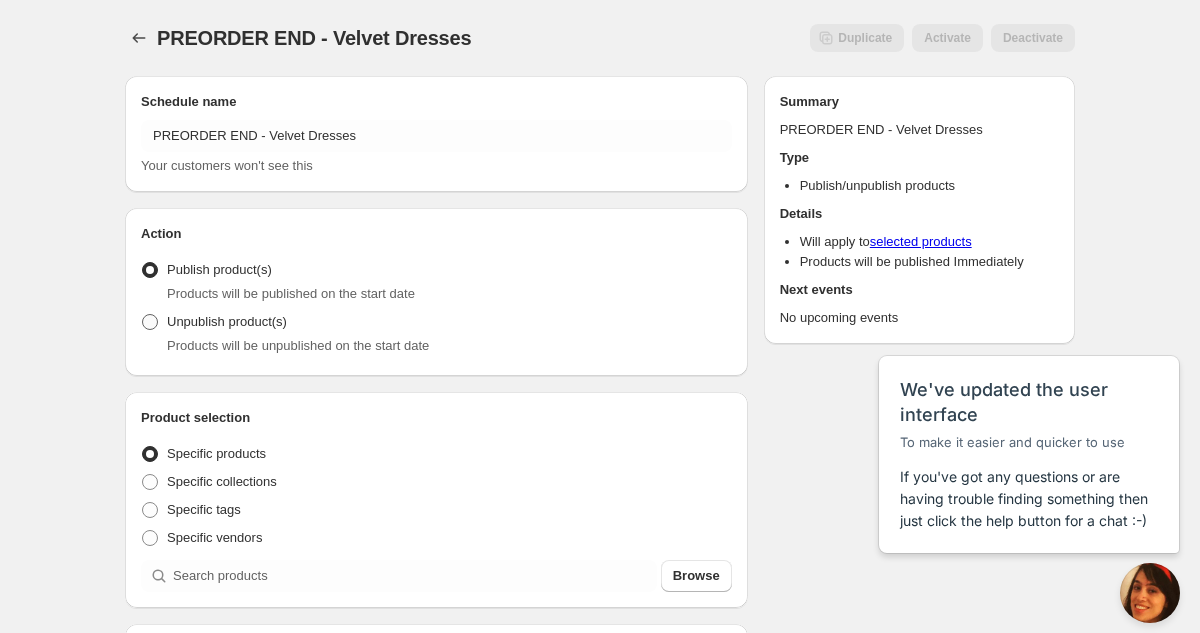 click at bounding box center [150, 322] 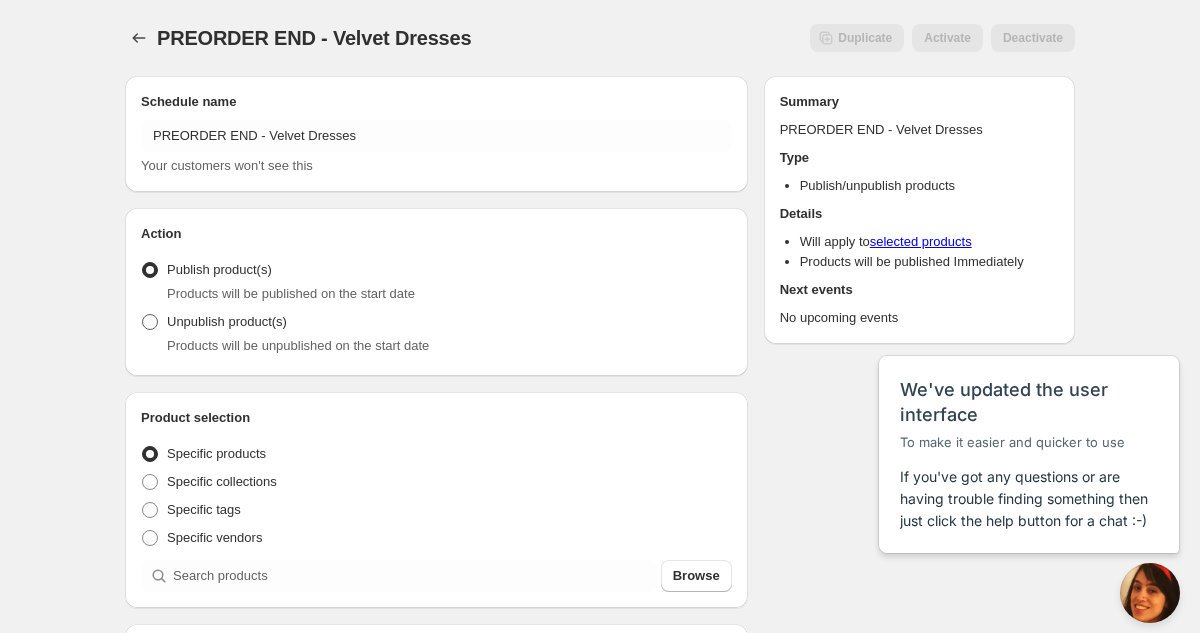 radio on "true" 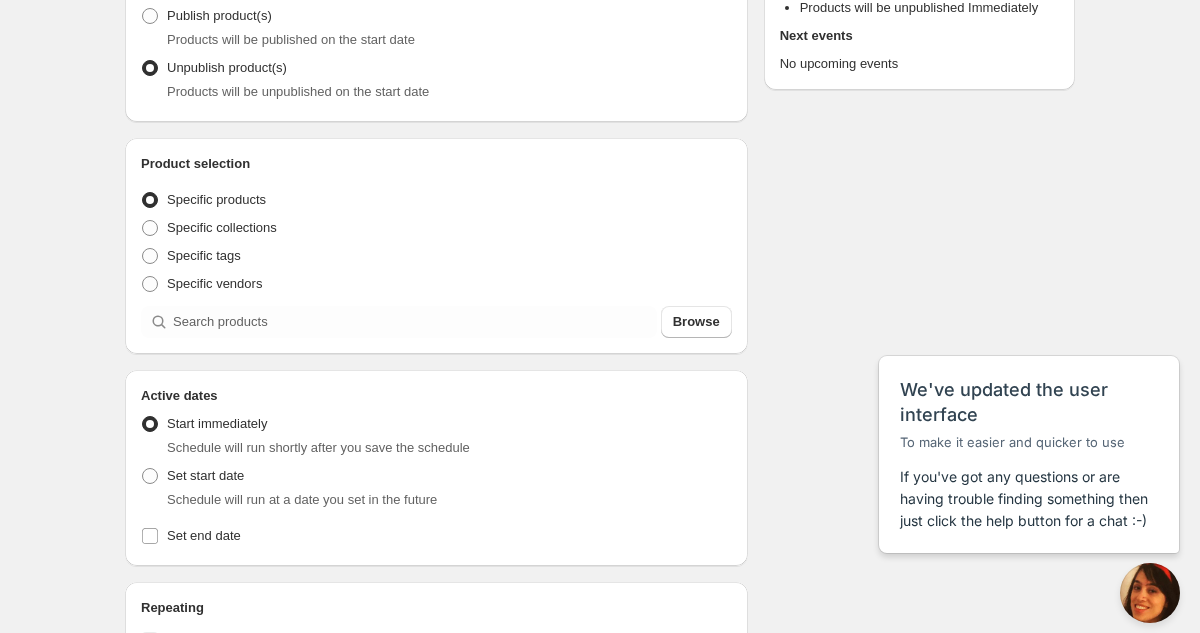 scroll, scrollTop: 258, scrollLeft: 0, axis: vertical 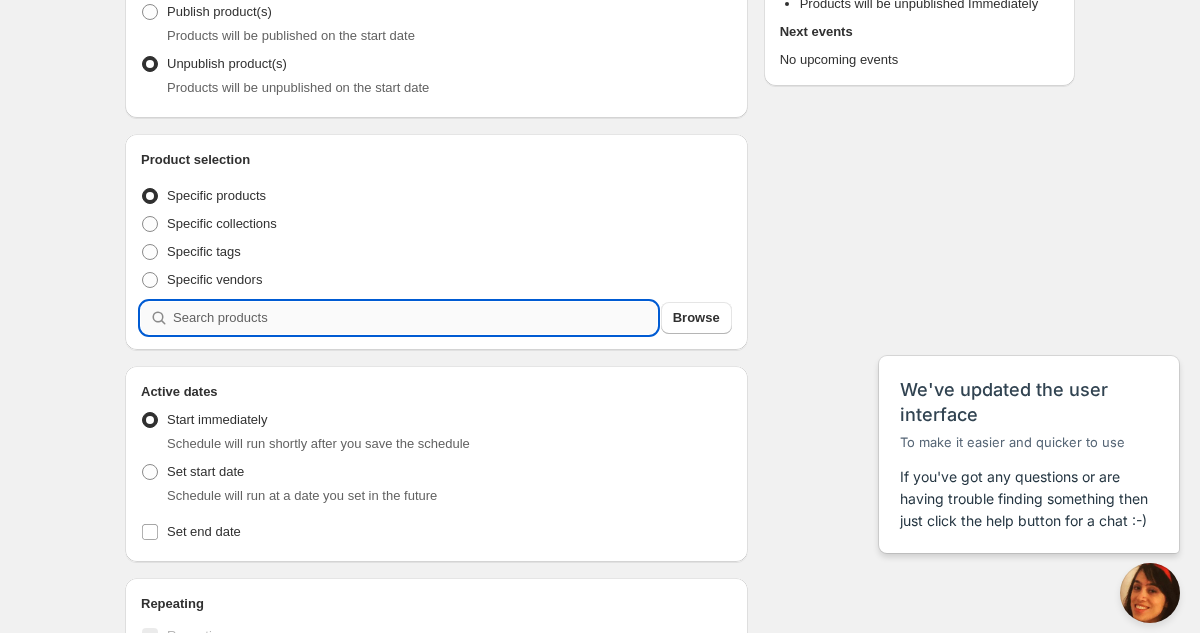 click at bounding box center [415, 318] 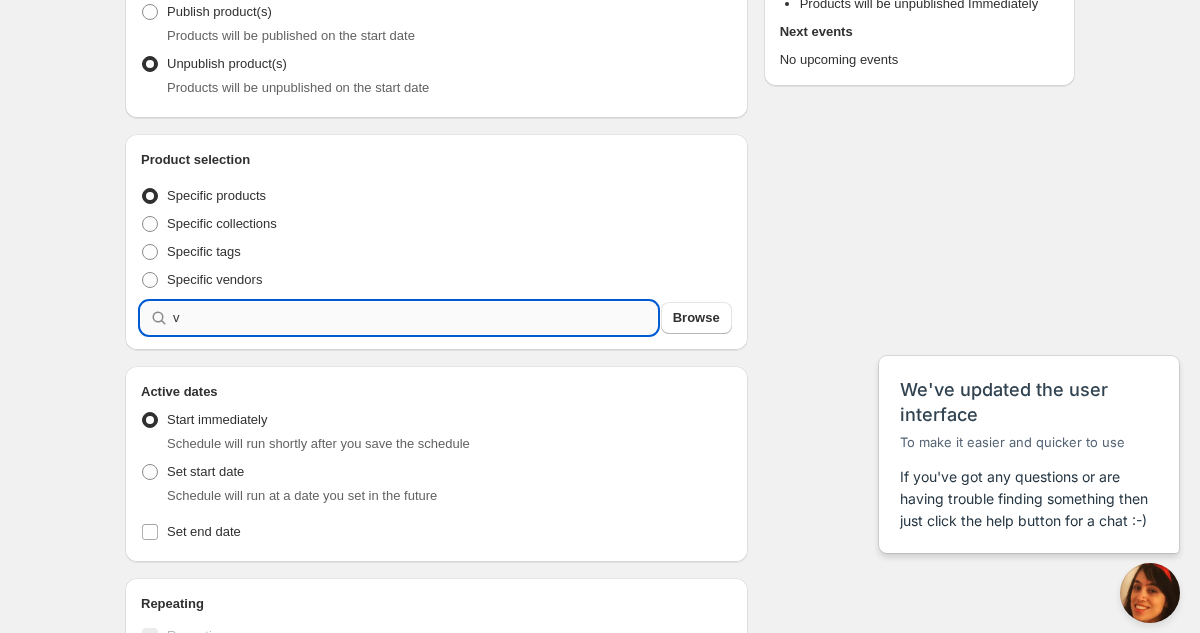type on "v" 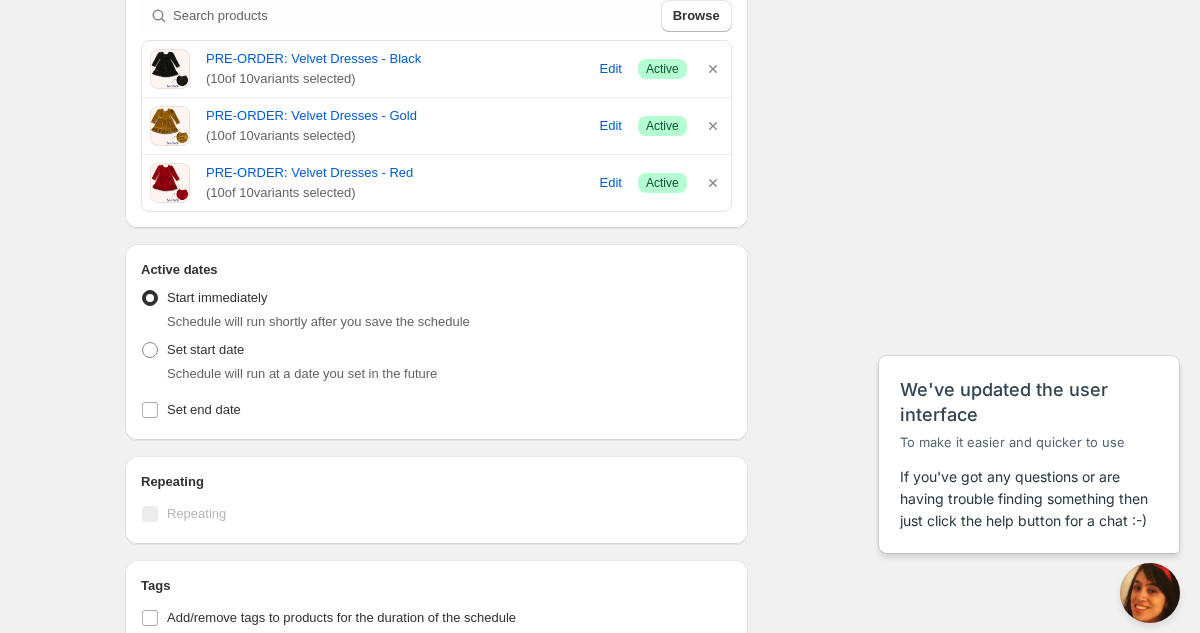 scroll, scrollTop: 595, scrollLeft: 0, axis: vertical 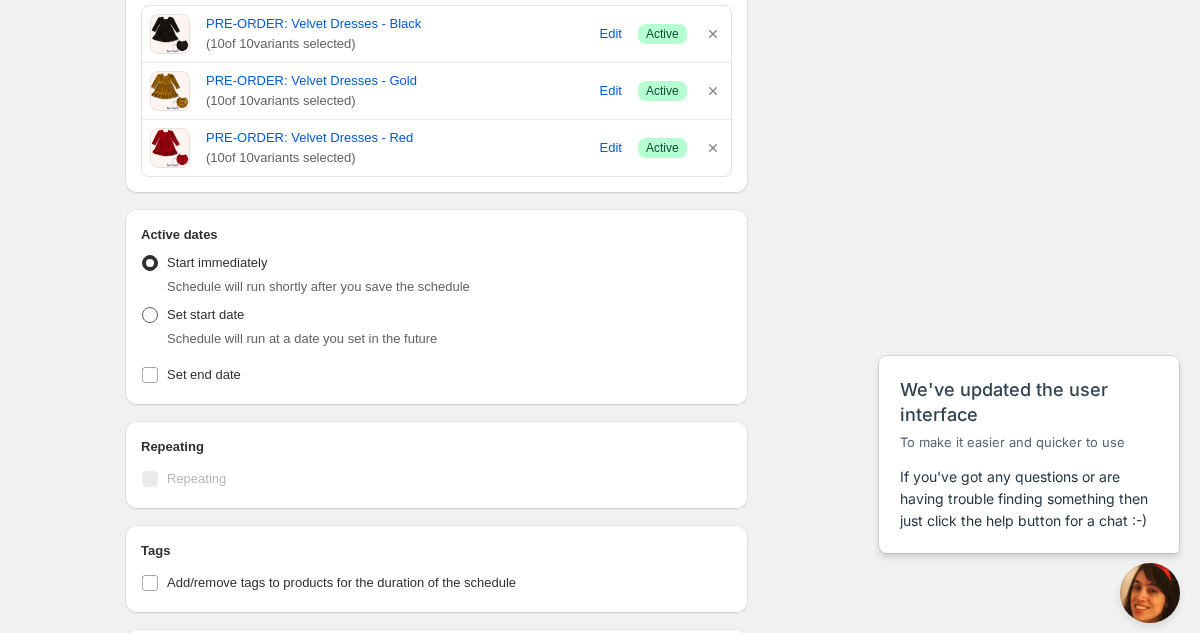 click at bounding box center [150, 315] 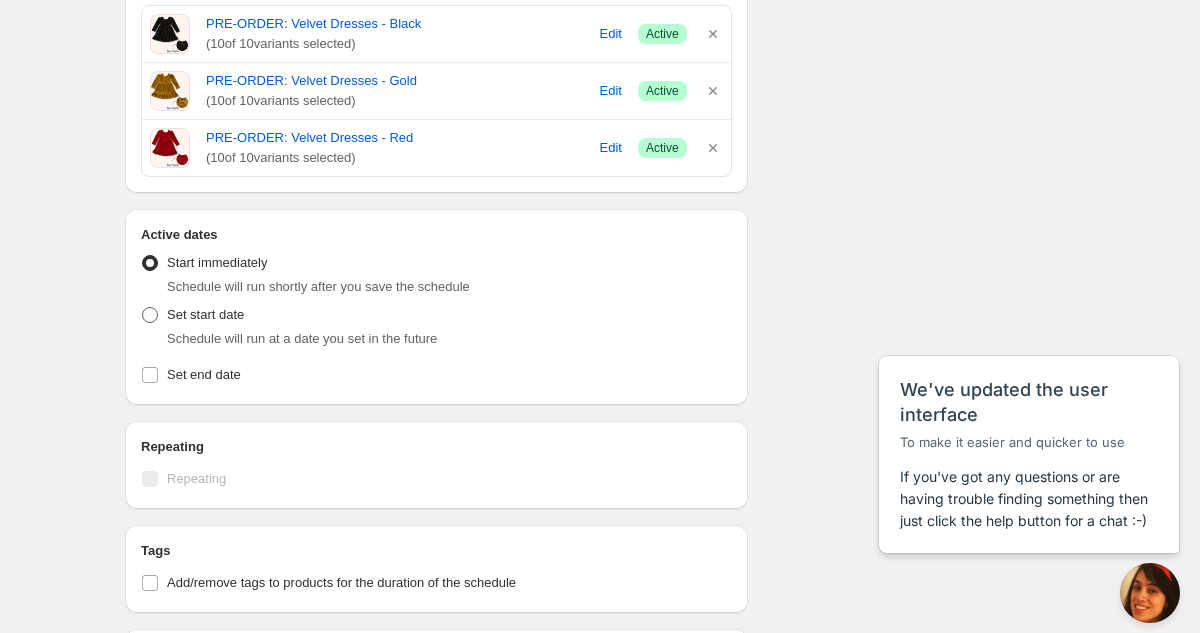 radio on "true" 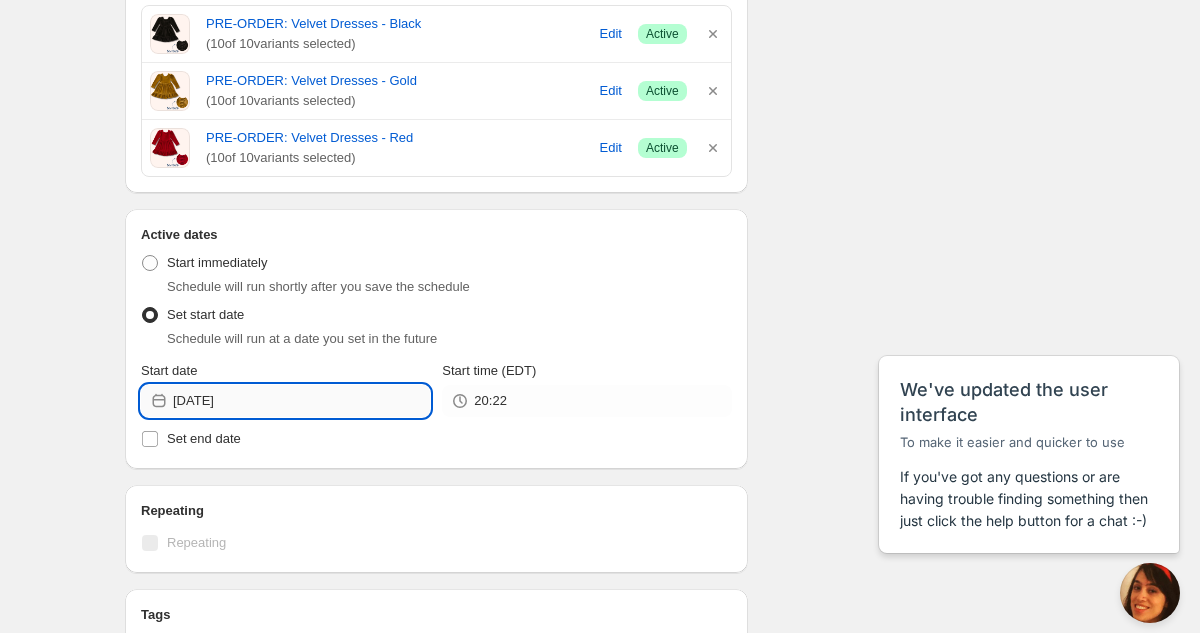 click on "2025-07-11" at bounding box center (301, 401) 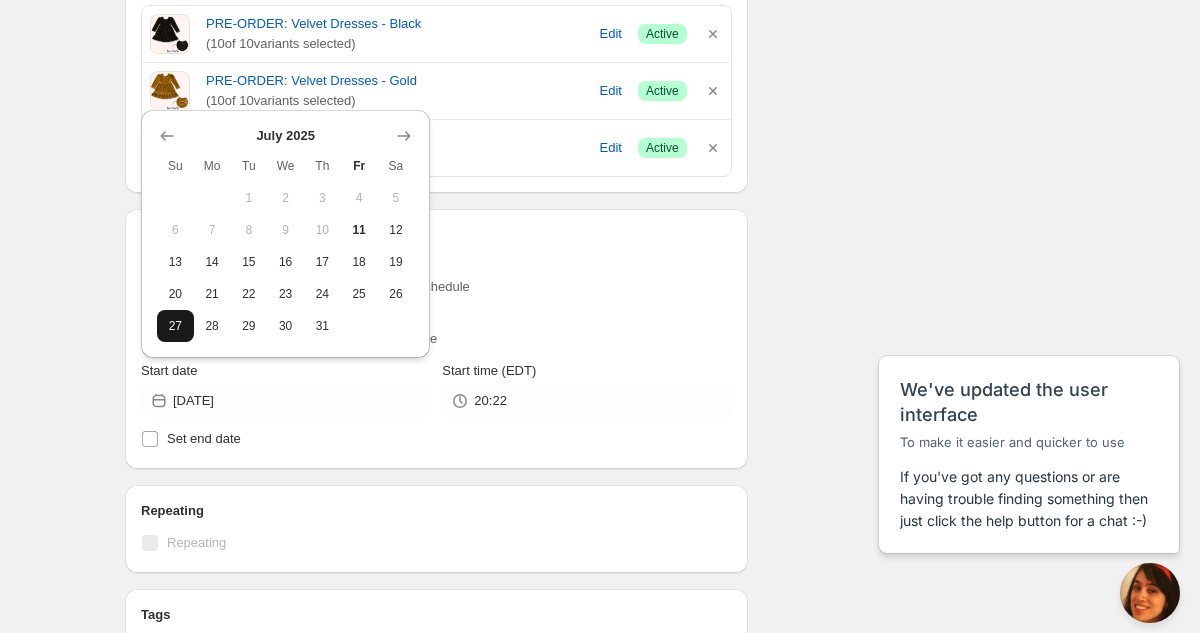 click on "27" at bounding box center [175, 326] 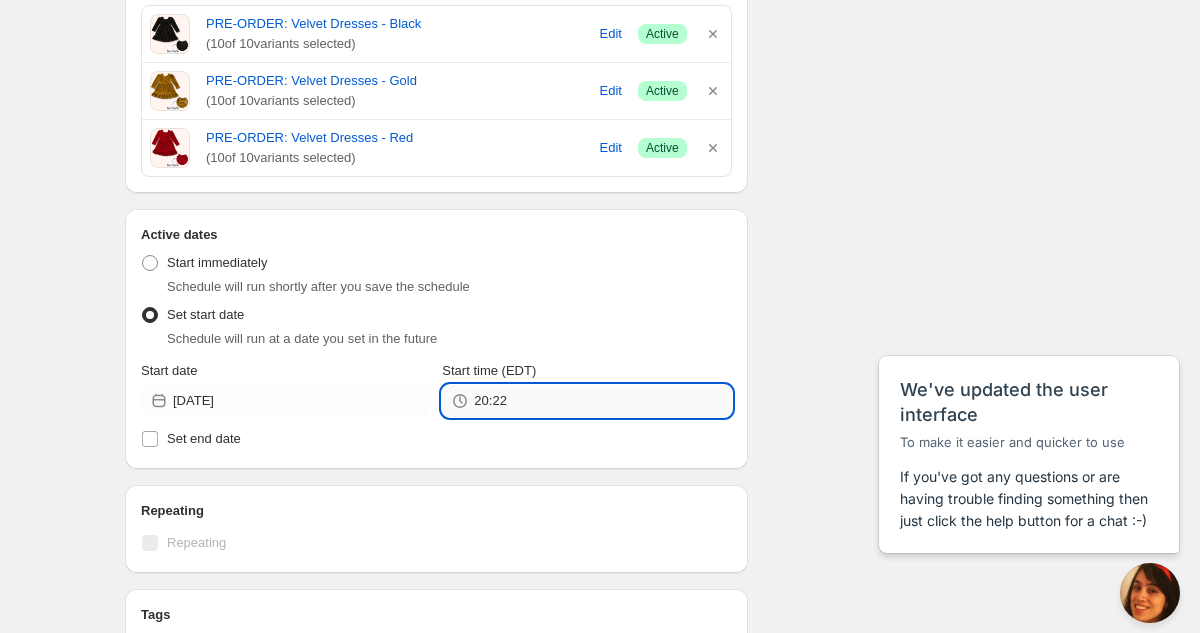 click on "20:22" at bounding box center [602, 401] 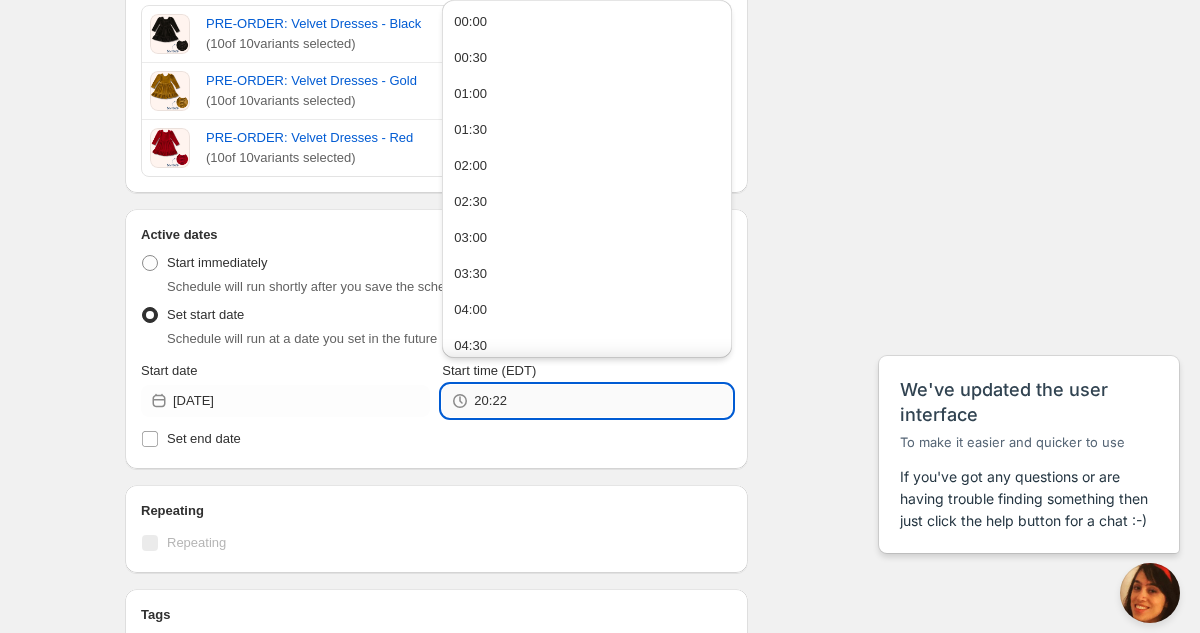 click on "20:22" at bounding box center (602, 401) 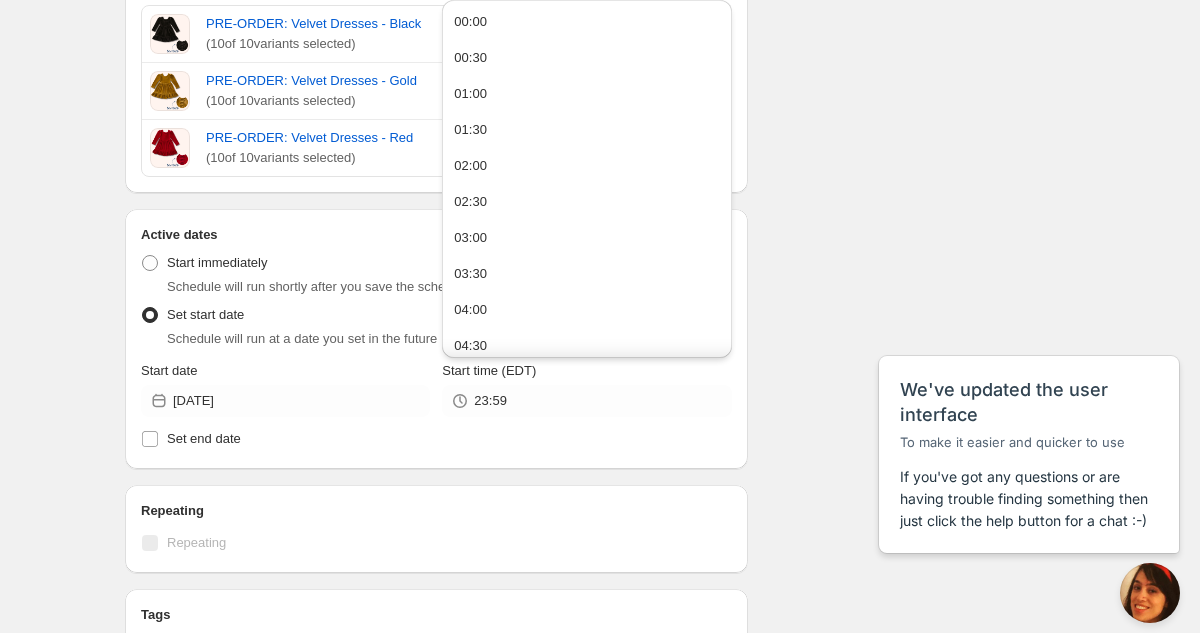 click on "Active dates Active Date Type Start immediately Schedule will run shortly after you save the schedule Set start date Schedule will run at a date you set in the future Start date 2025-07-27 Start time (EDT) 23:59 Set end date" at bounding box center [436, 339] 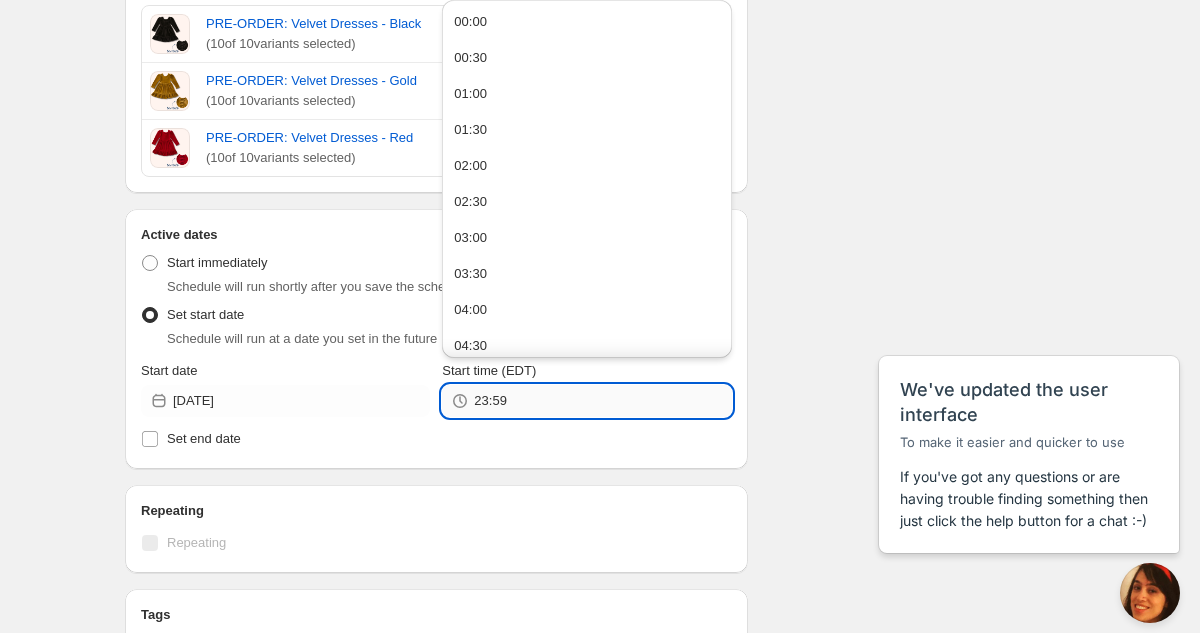 click on "23:59" at bounding box center [602, 401] 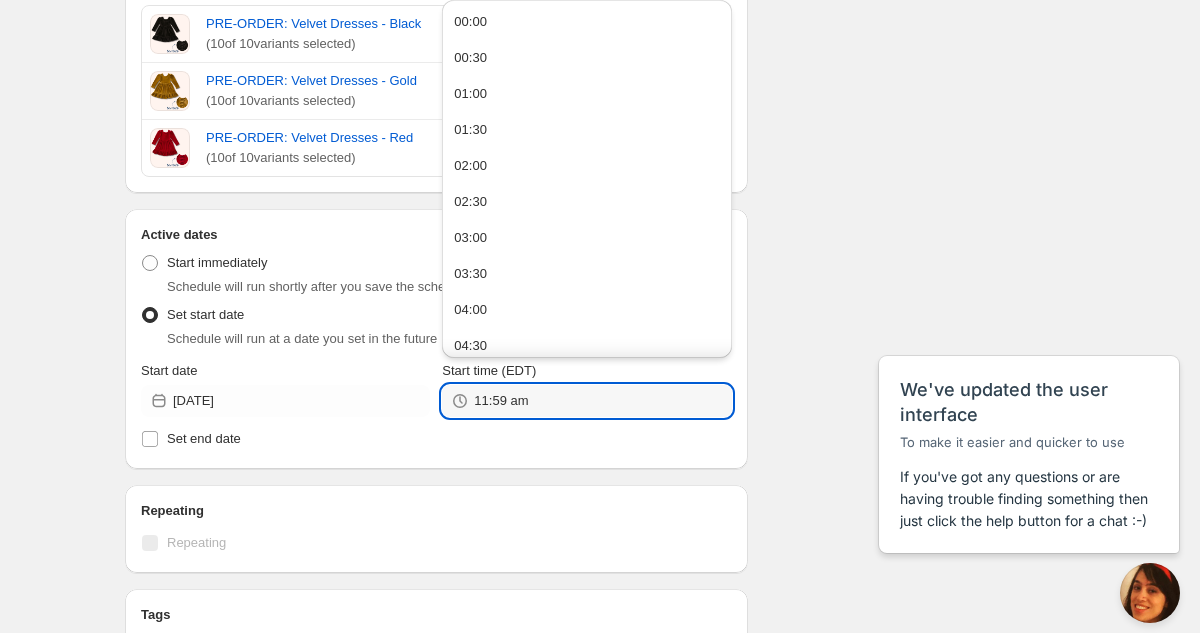type on "11:59" 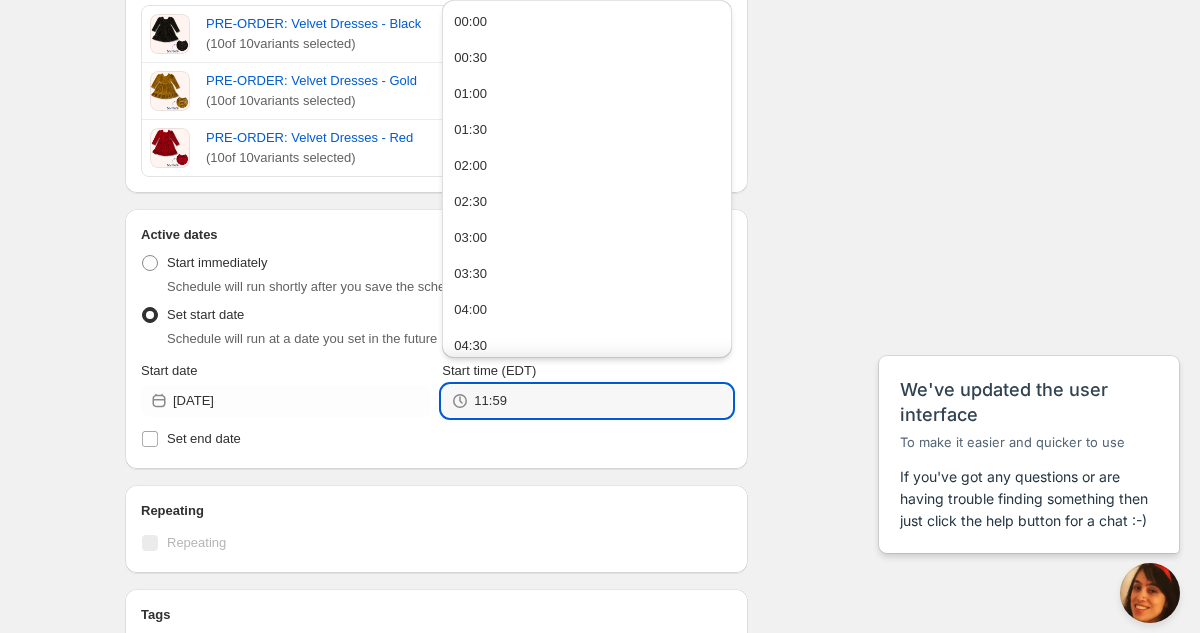 click on "Active dates Active Date Type Start immediately Schedule will run shortly after you save the schedule Set start date Schedule will run at a date you set in the future Start date 2025-07-27 Start time (EDT) 11:59 Set end date" at bounding box center (436, 339) 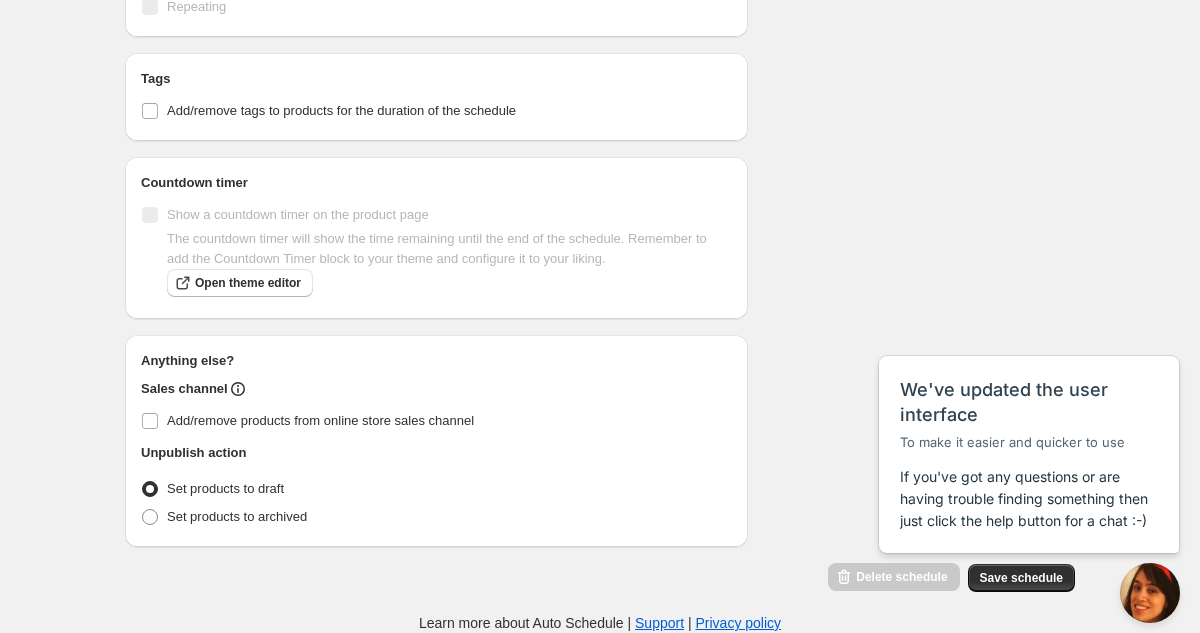 scroll, scrollTop: 1131, scrollLeft: 0, axis: vertical 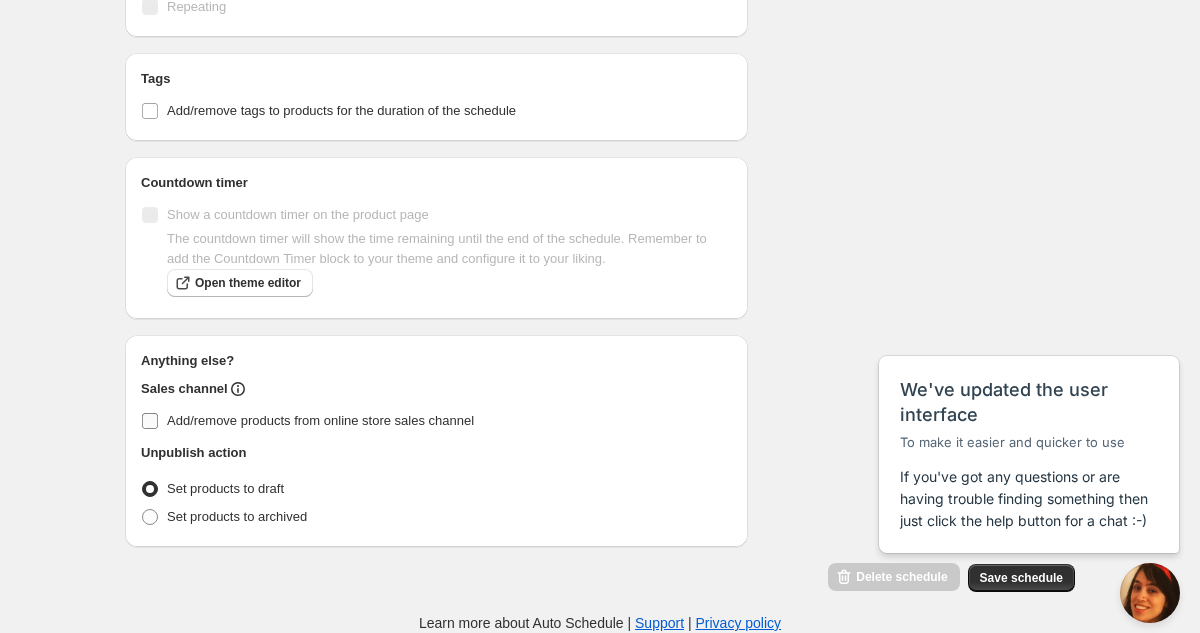 click on "Add/remove products from online store sales channel" at bounding box center (150, 421) 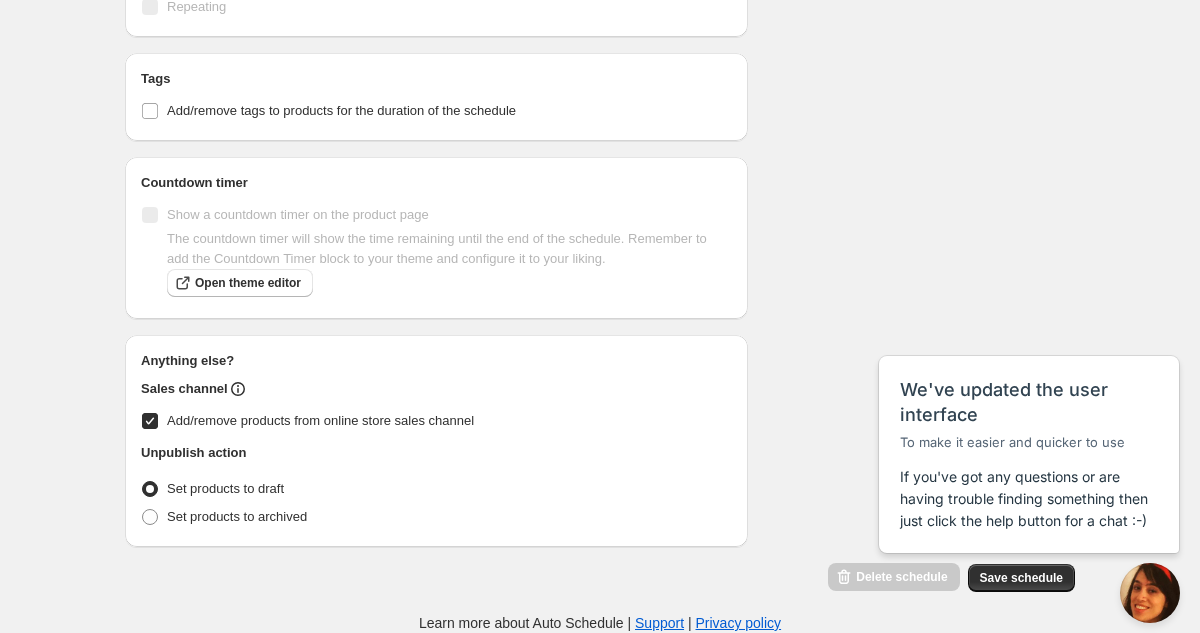 click on "Add/remove products from online store sales channel" at bounding box center (150, 421) 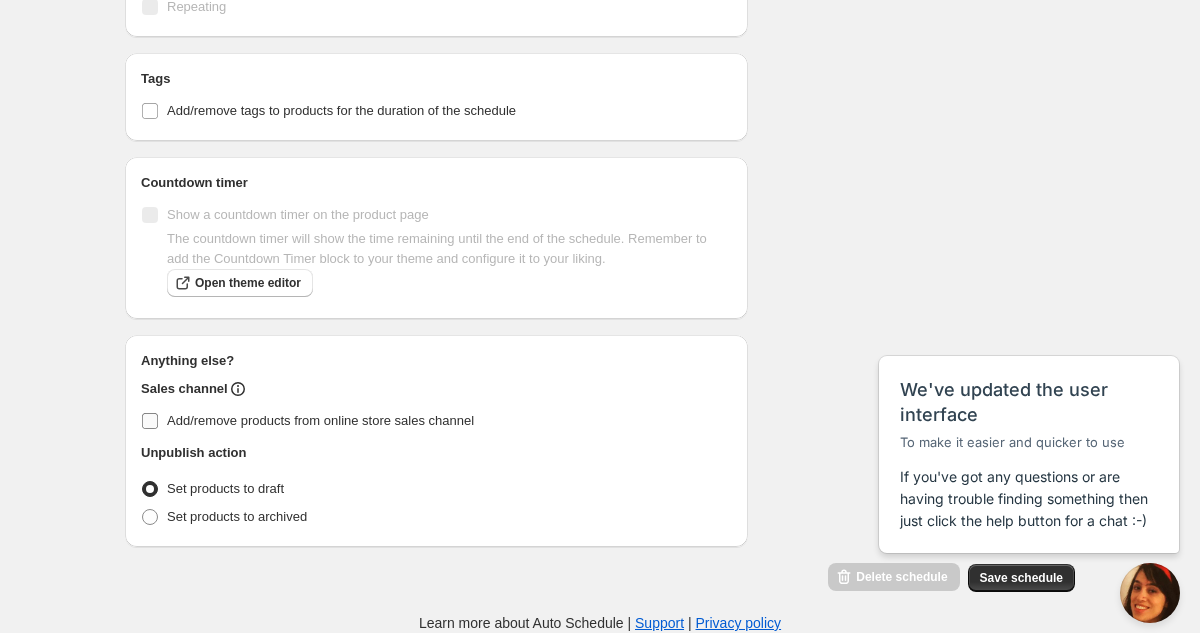 checkbox on "false" 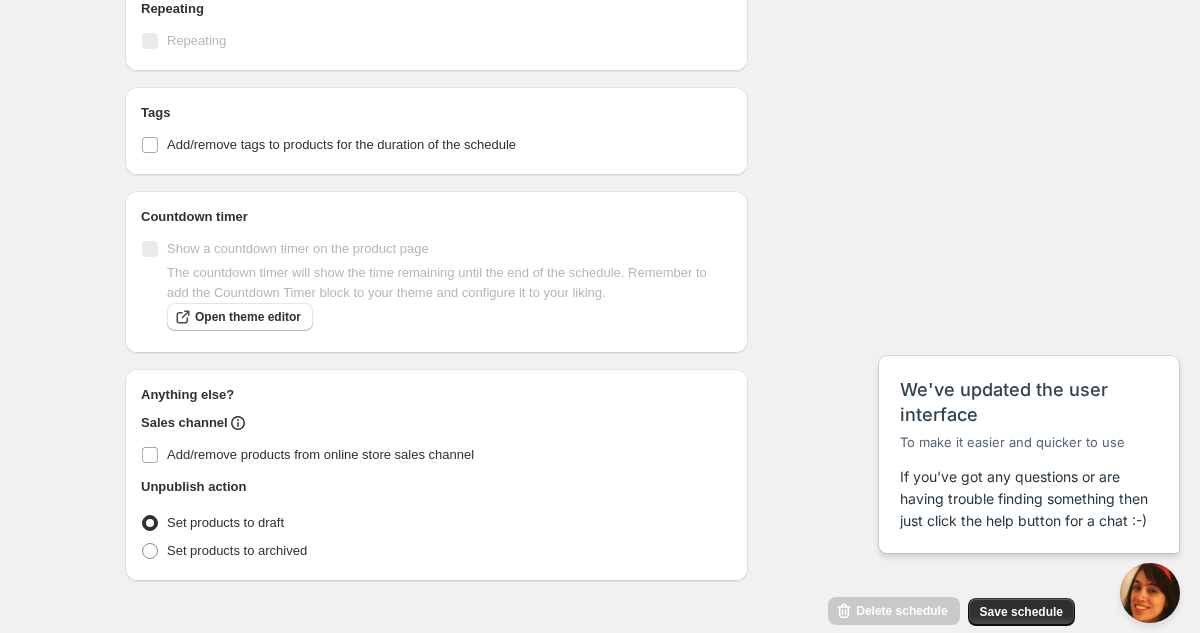 scroll, scrollTop: 1095, scrollLeft: 0, axis: vertical 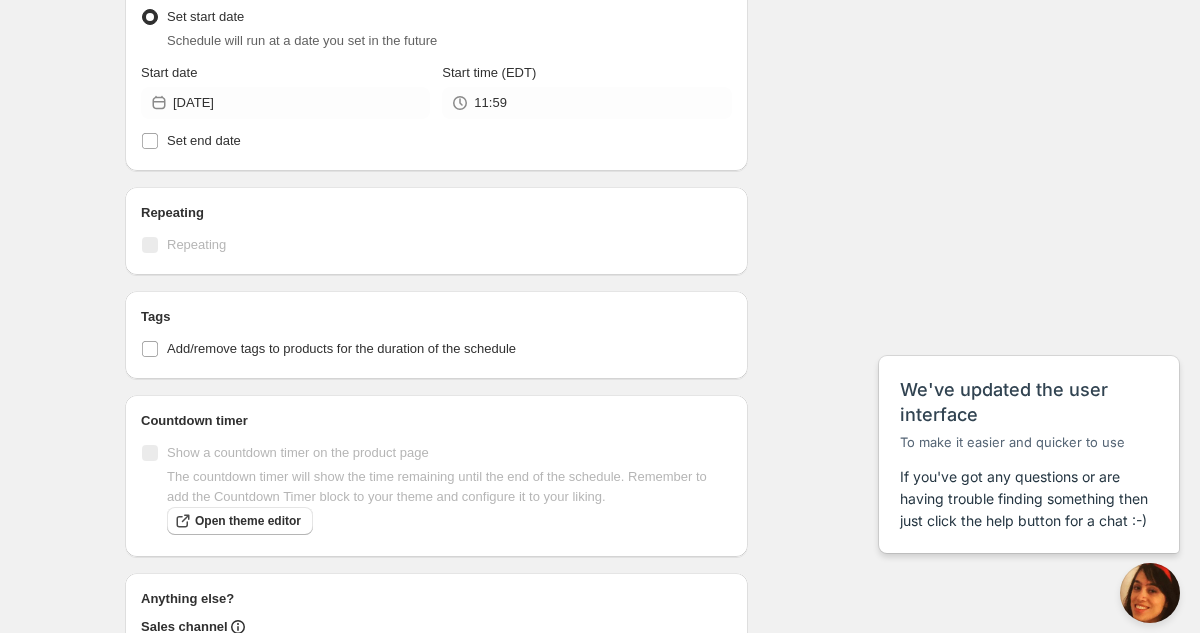 click on "Schedule name PREORDER END - Velvet Dresses Your customers won't see this Action Action Publish product(s) Products will be published on the start date Unpublish product(s) Products will be unpublished on the start date Product selection Entity type Specific products Specific collections Specific tags Specific vendors Browse PRE-ORDER: Velvet Dresses - Black ( 10  of   10  variants selected) Edit Success Active PRE-ORDER: Velvet Dresses - Gold ( 10  of   10  variants selected) Edit Success Active PRE-ORDER: Velvet Dresses - Red ( 10  of   10  variants selected) Edit Success Active Active dates Active Date Type Start immediately Schedule will run shortly after you save the schedule Set start date Schedule will run at a date you set in the future Start date 2025-07-27 Start time (EDT) 11:59 Set end date Repeating Repeating Ok Cancel Every 1 Date range Days Weeks Months Years Days Ends Never On specific date After a number of occurances Tags Add/remove tags to products for the duration of the schedule Summary" at bounding box center (592, -1) 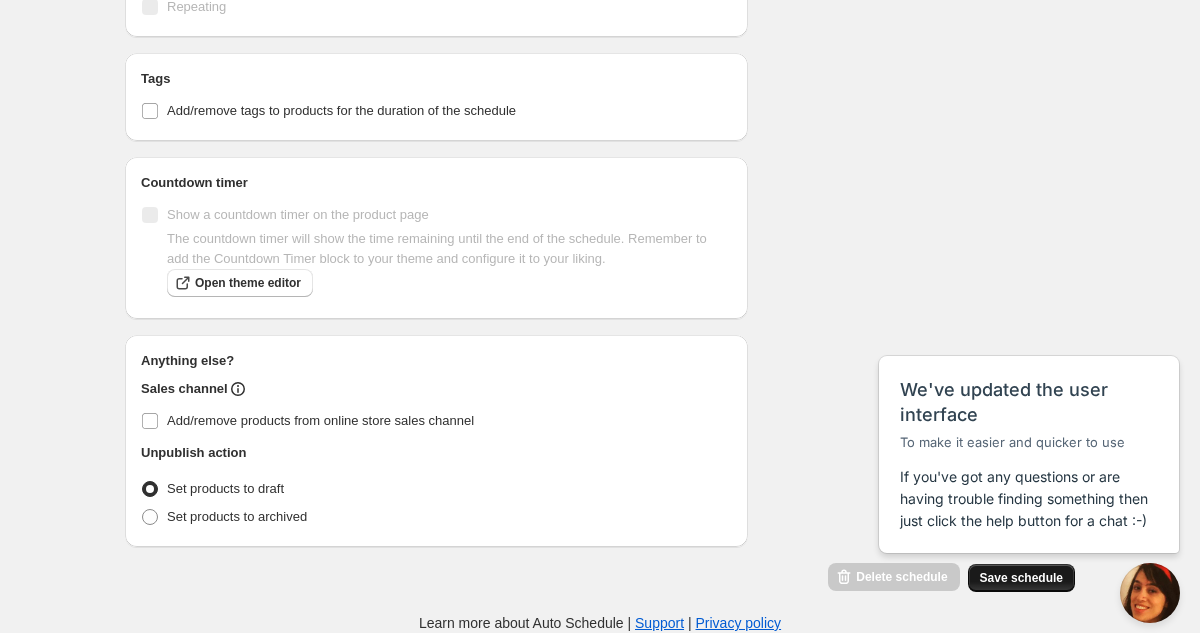 scroll, scrollTop: 1131, scrollLeft: 0, axis: vertical 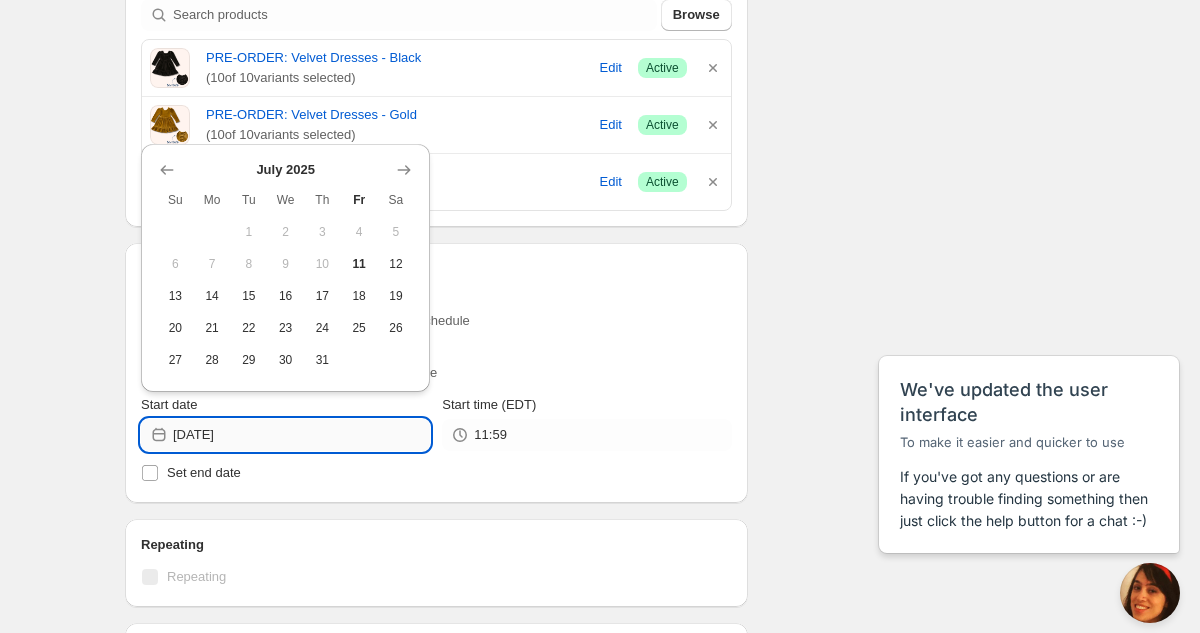 click on "2025-07-27" at bounding box center [301, 435] 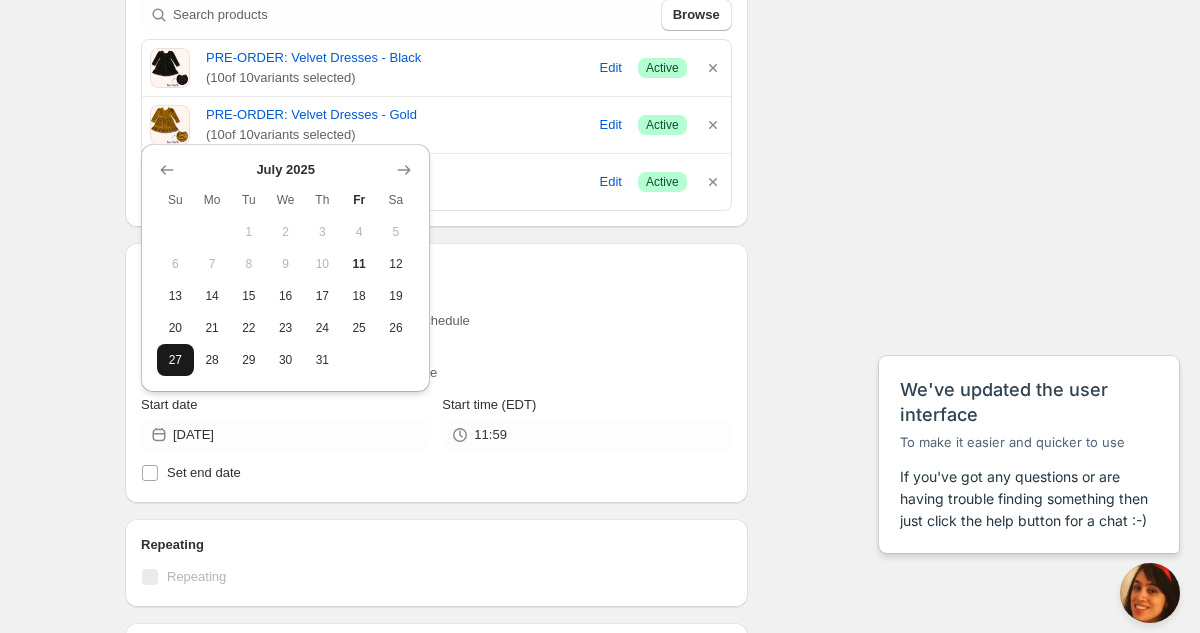 click on "27" at bounding box center (175, 360) 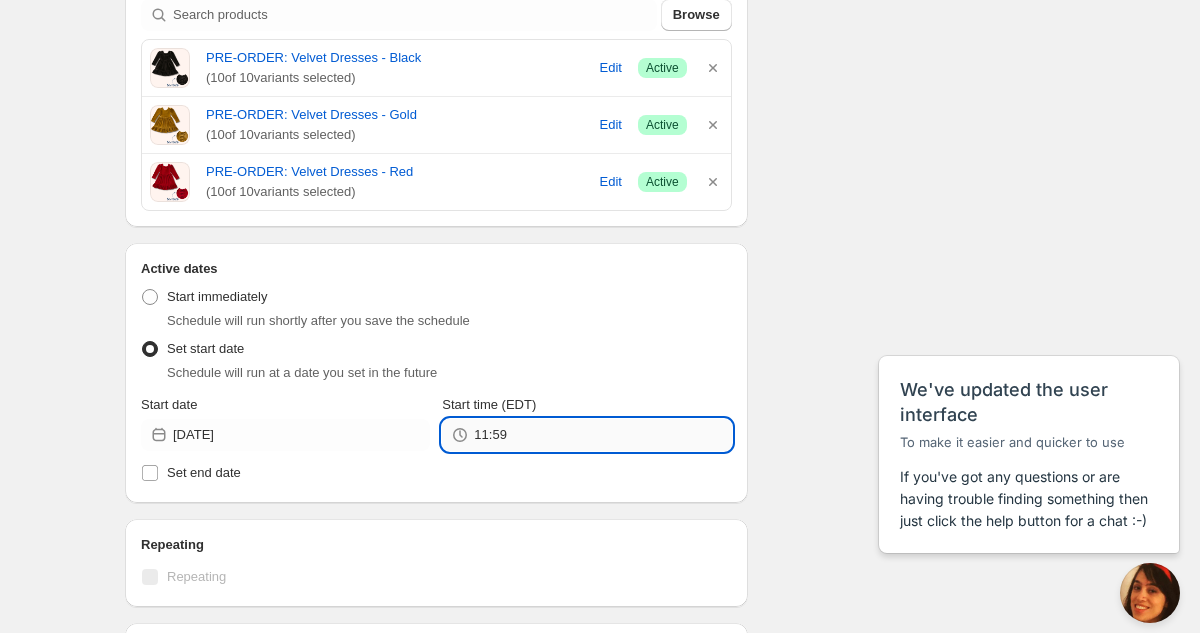 click on "11:59" at bounding box center [602, 435] 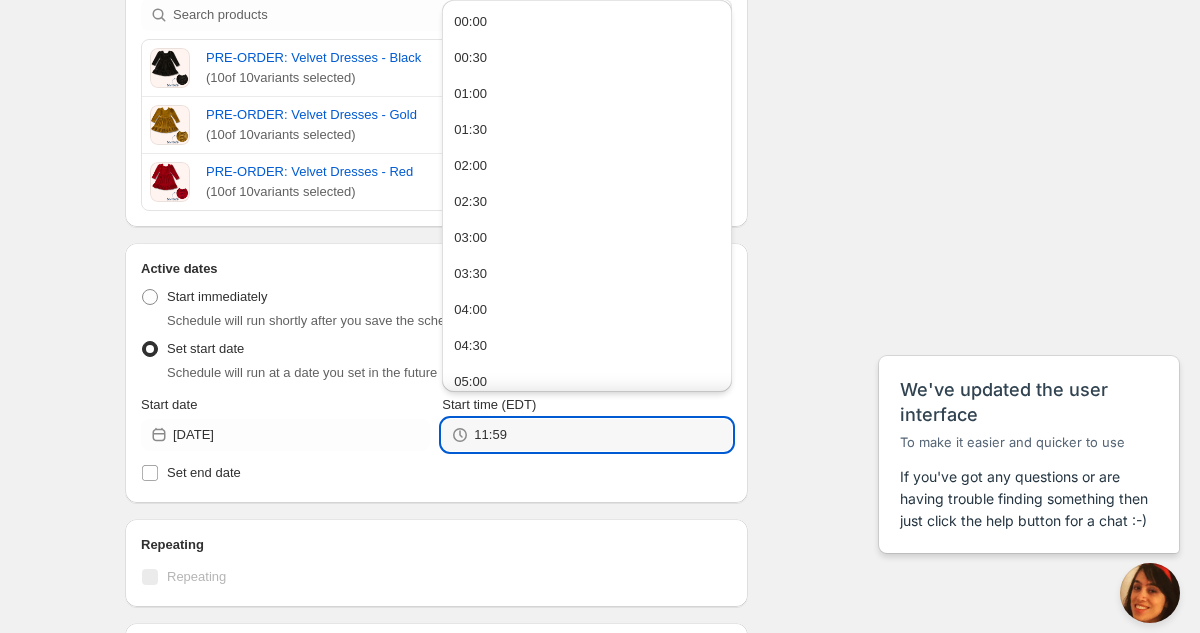 click on "There were some issues with your form submission End date must be in the future Schedule name PREORDER END - Velvet Dresses Your customers won't see this Action Action Publish product(s) Products will be published on the start date Unpublish product(s) Products will be unpublished on the start date Product selection Entity type Specific products Specific collections Specific tags Specific vendors Browse PRE-ORDER: Velvet Dresses - Black ( 10  of   10  variants selected) Edit Success Active PRE-ORDER: Velvet Dresses - Gold ( 10  of   10  variants selected) Edit Success Active PRE-ORDER: Velvet Dresses - Red ( 10  of   10  variants selected) Edit Success Active Active dates Active Date Type Start immediately Schedule will run shortly after you save the schedule Set start date Schedule will run at a date you set in the future Start date 2025-07-27 Start time (EDT) 11:59 Set end date Repeating Repeating Ok Cancel Every 1 Date range Days Weeks Months Years Days Ends Never On specific date Tags Countdown timer Type" at bounding box center (592, 264) 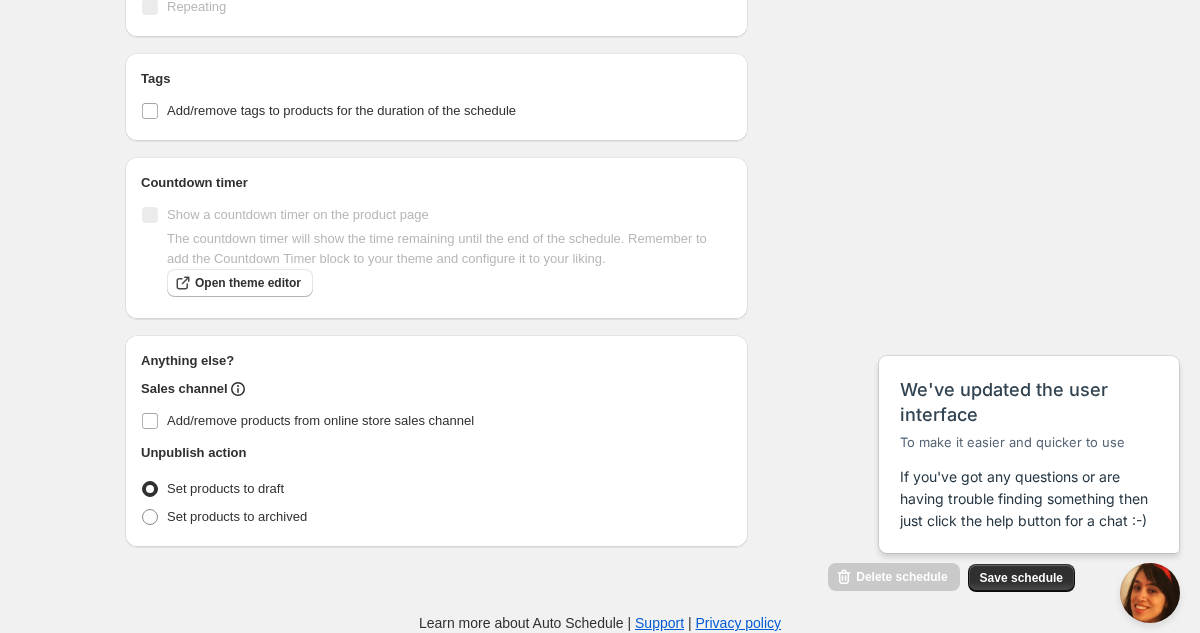 scroll, scrollTop: 1265, scrollLeft: 0, axis: vertical 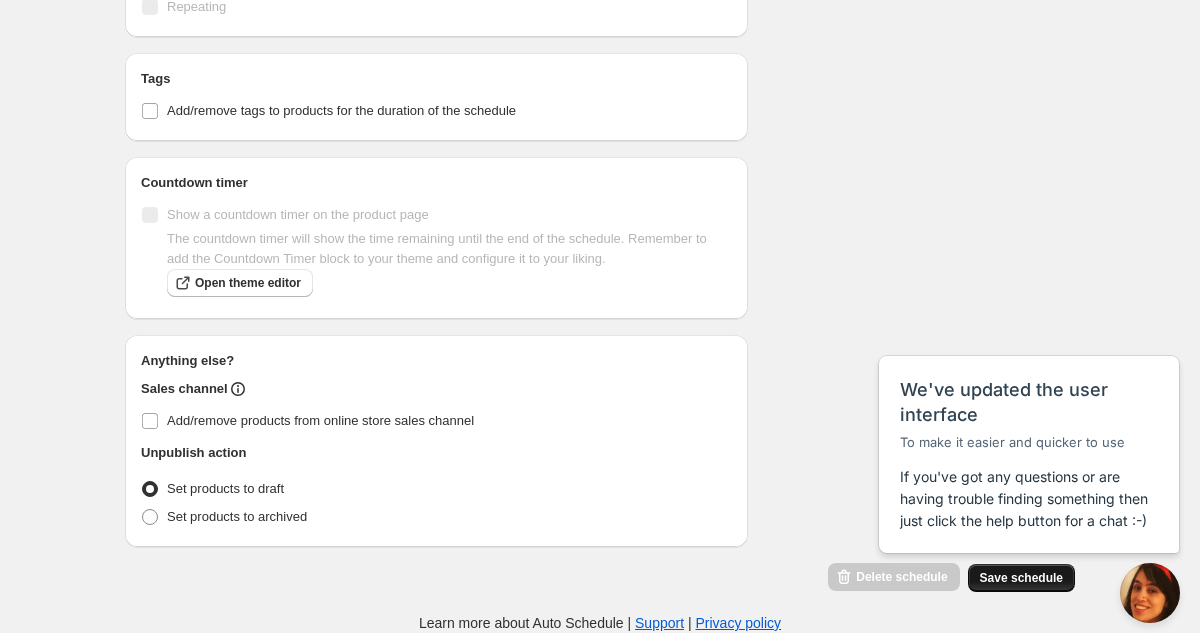 click on "Save schedule" at bounding box center (1021, 578) 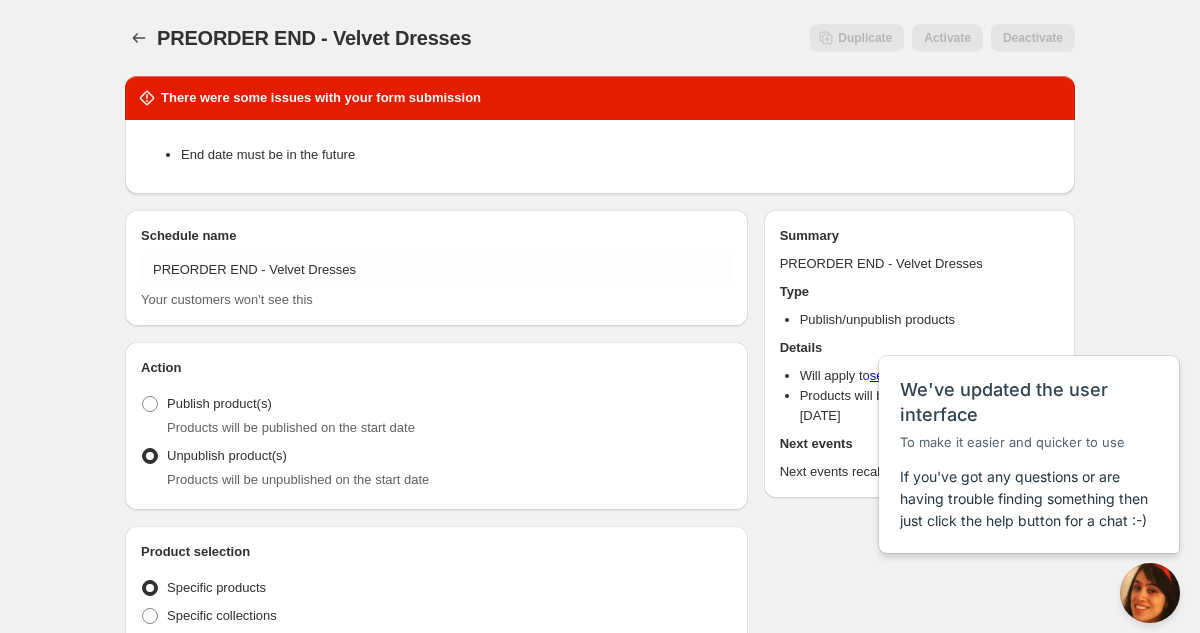 scroll, scrollTop: 0, scrollLeft: 0, axis: both 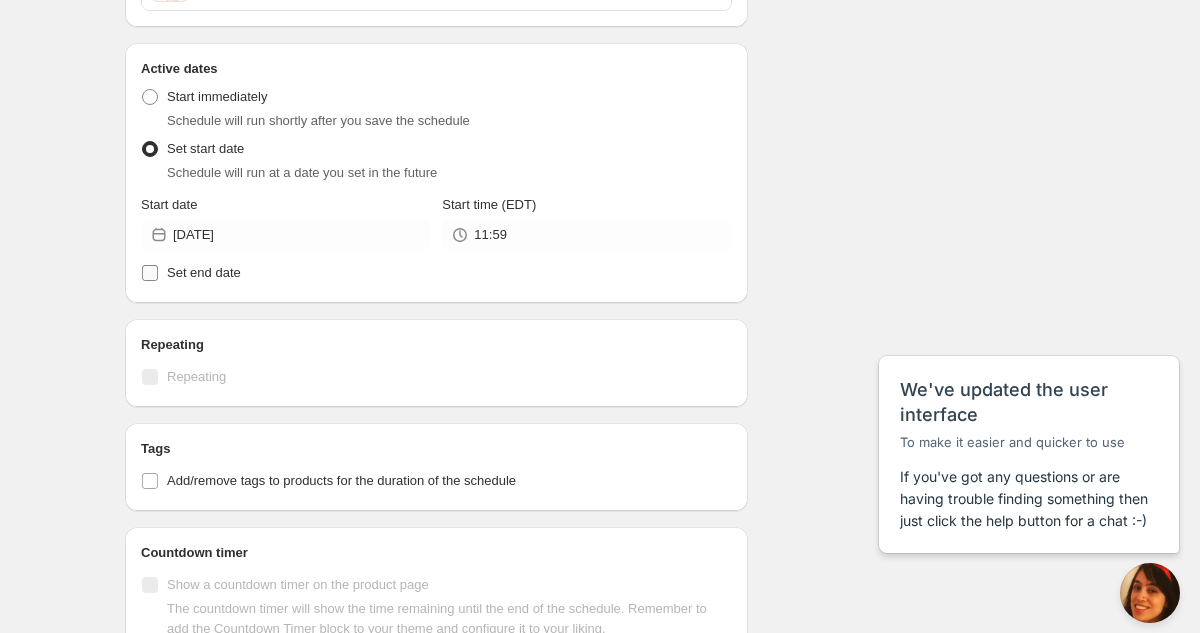 click at bounding box center (150, 273) 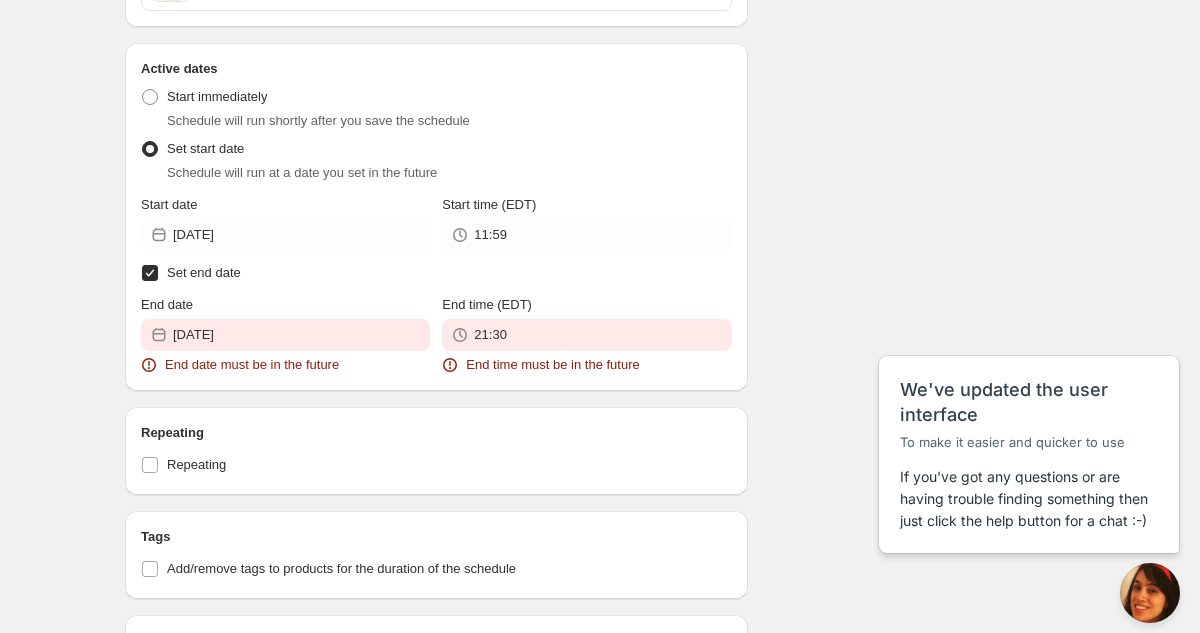 click on "Set end date" at bounding box center [150, 273] 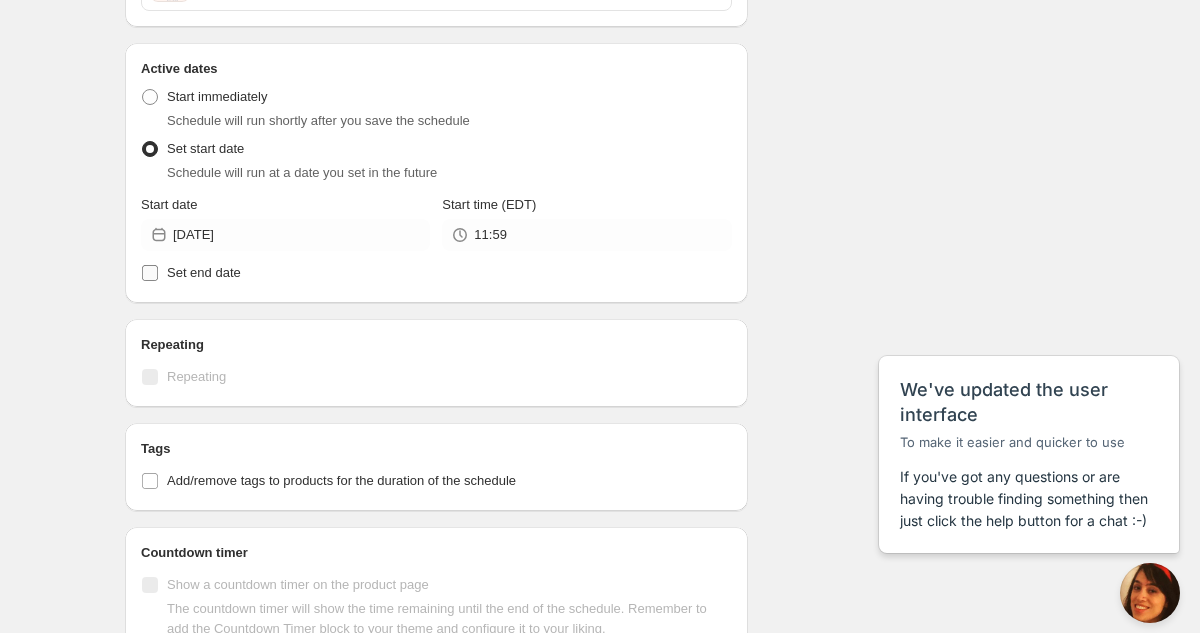 click on "Set end date" at bounding box center (150, 273) 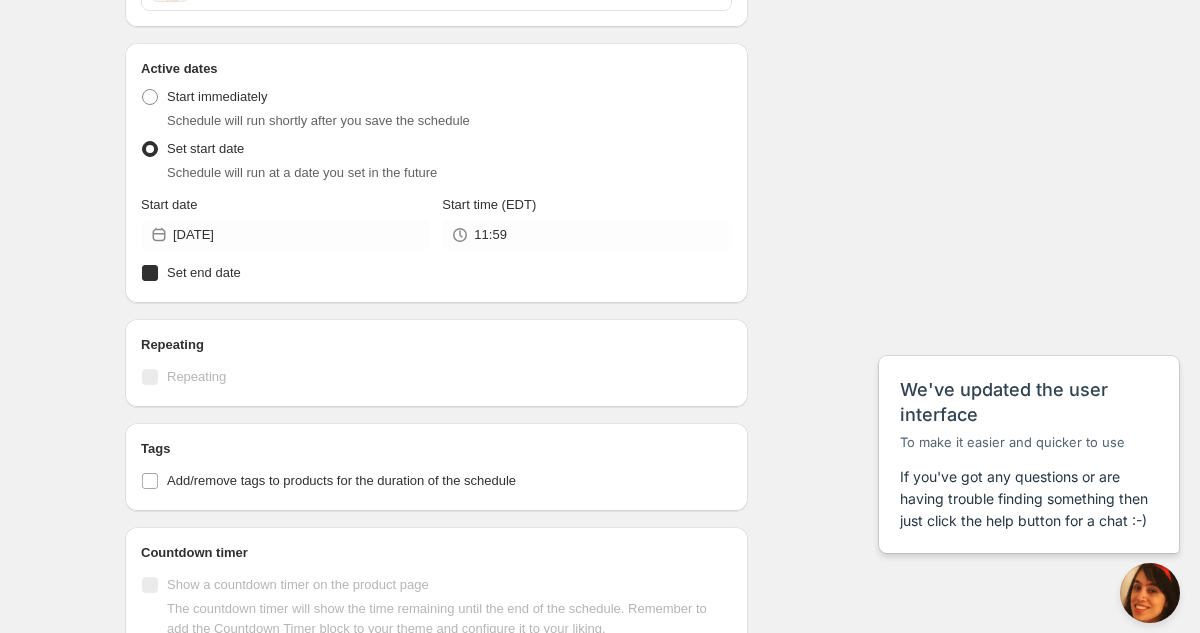 checkbox on "true" 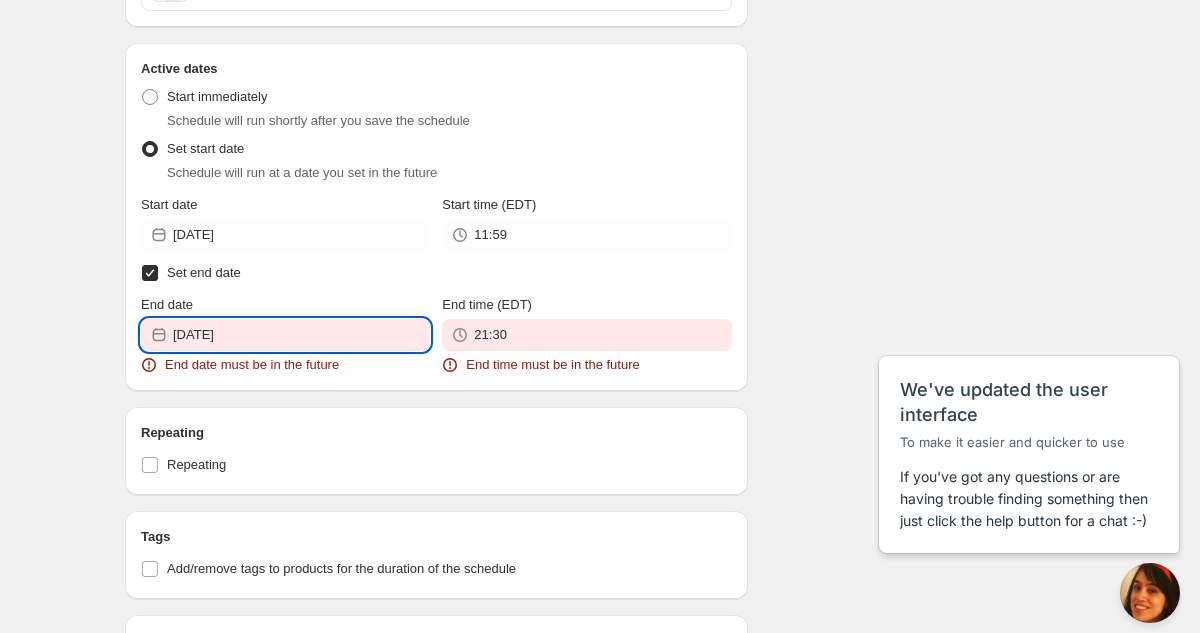 click on "2025-07-10" at bounding box center [301, 335] 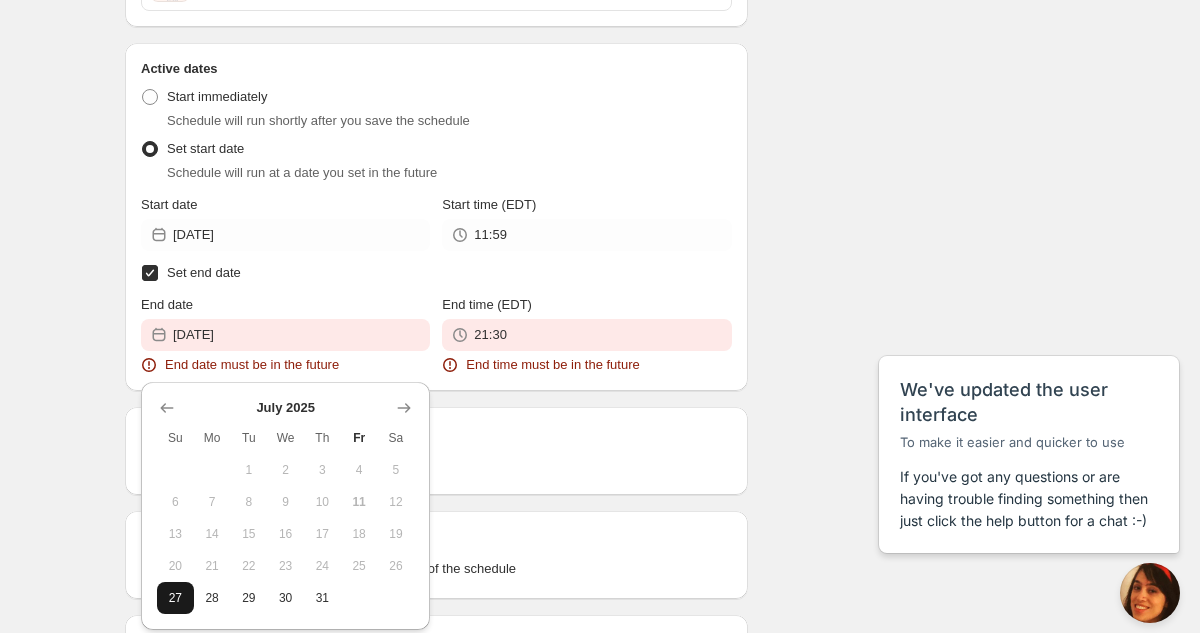 click on "27" at bounding box center [175, 598] 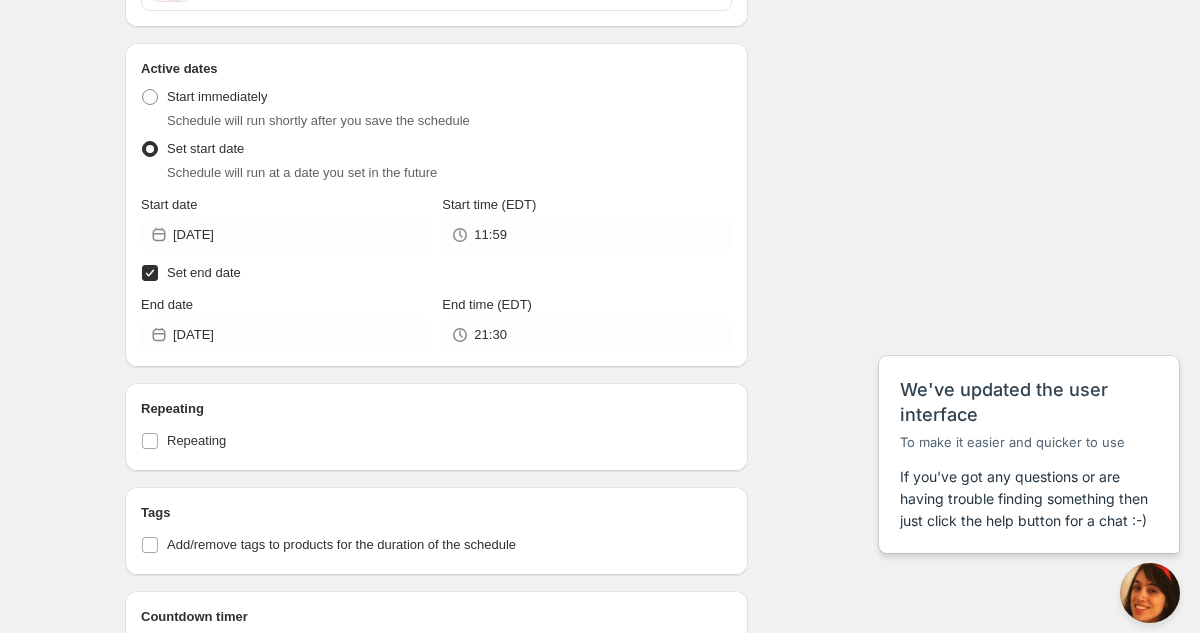 click on "Set end date" at bounding box center (150, 273) 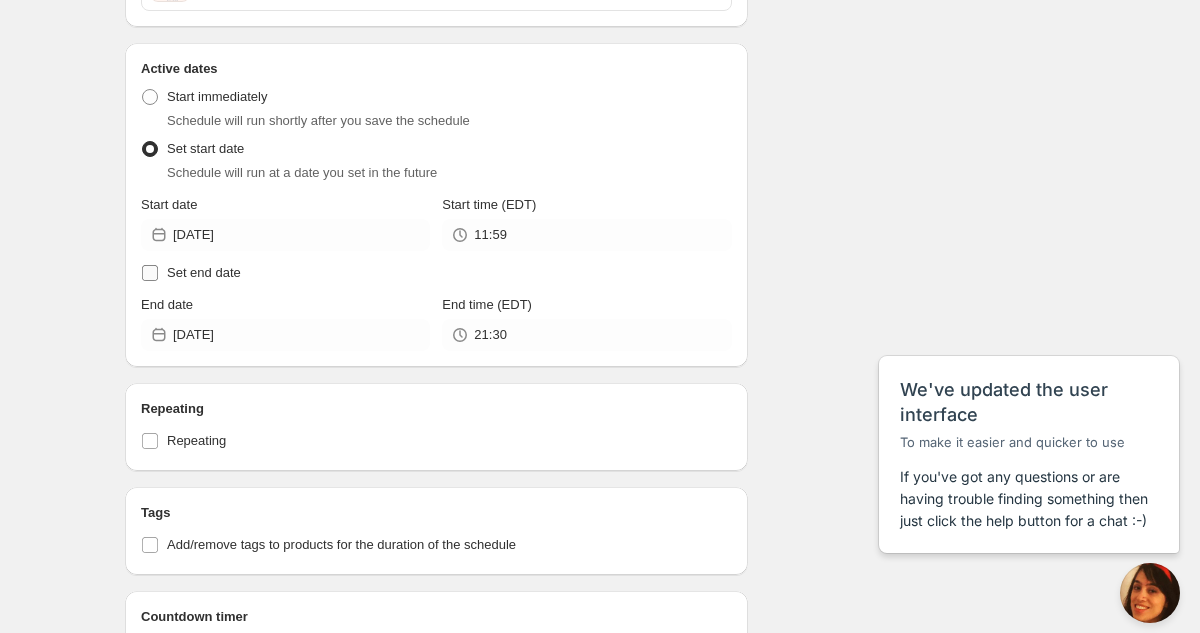 checkbox on "false" 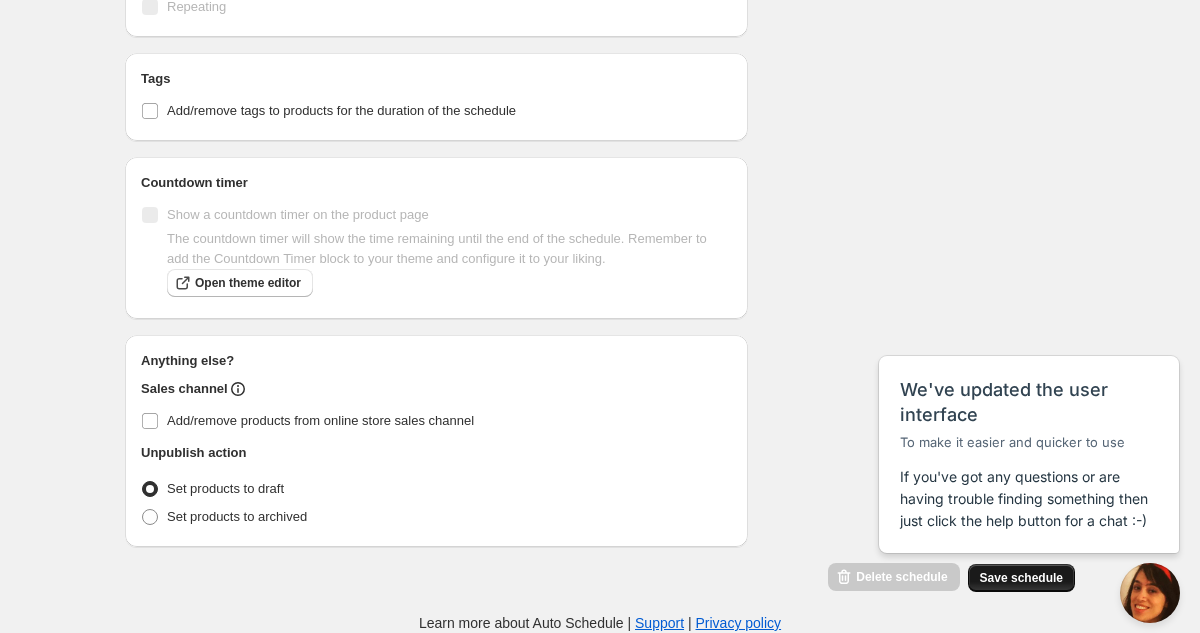 scroll, scrollTop: 1265, scrollLeft: 0, axis: vertical 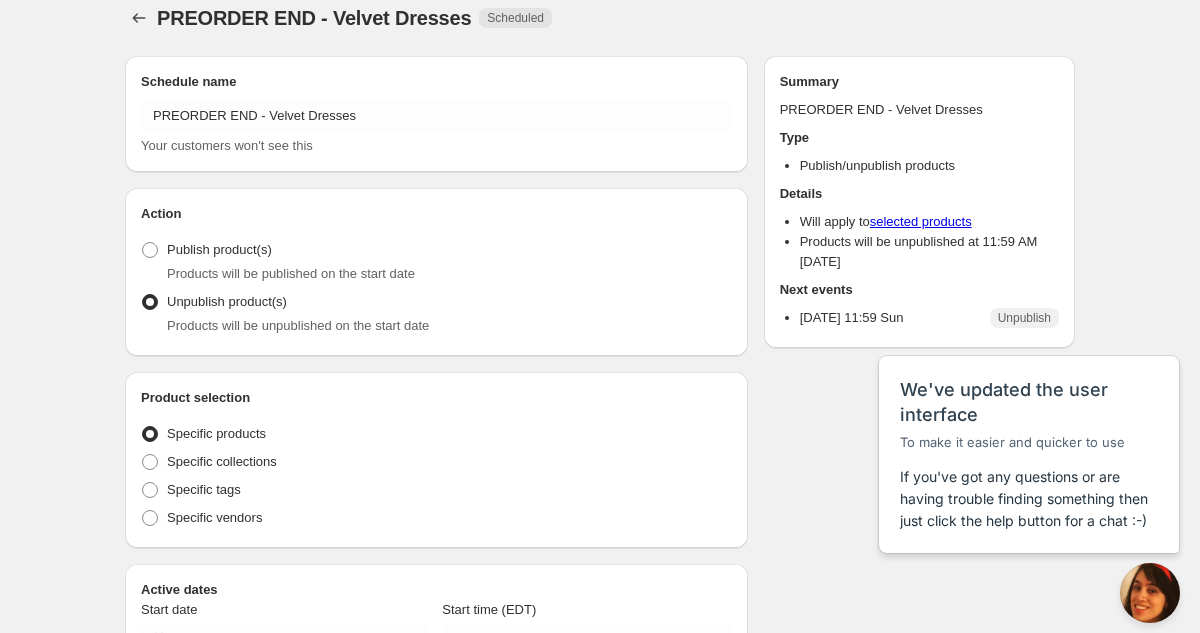 radio on "true" 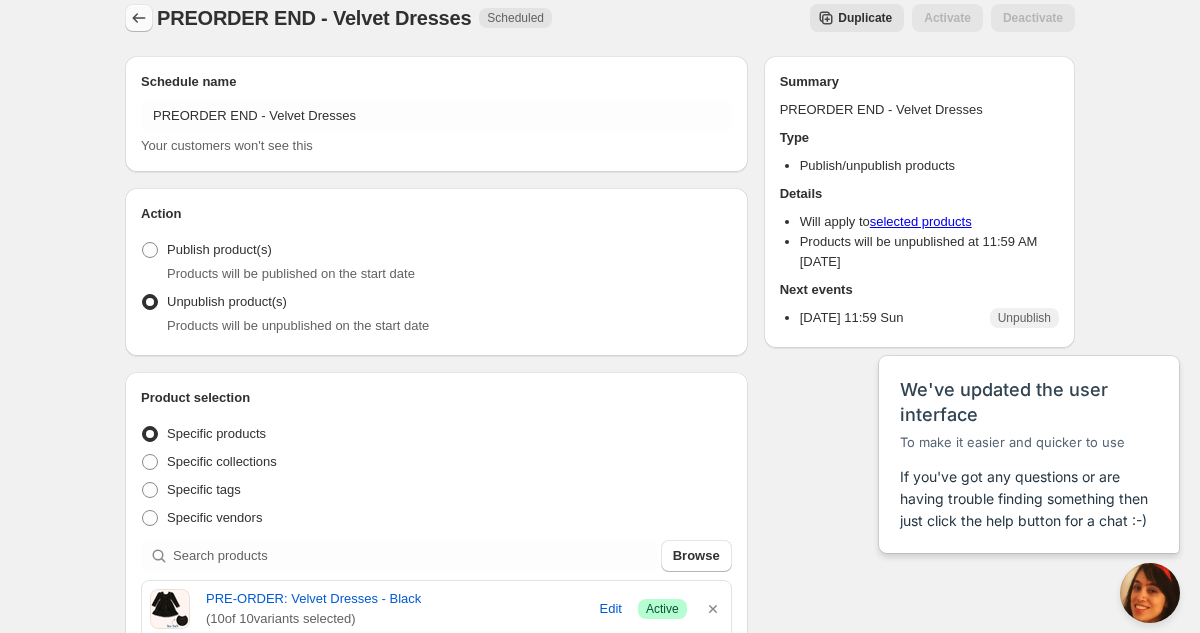 click 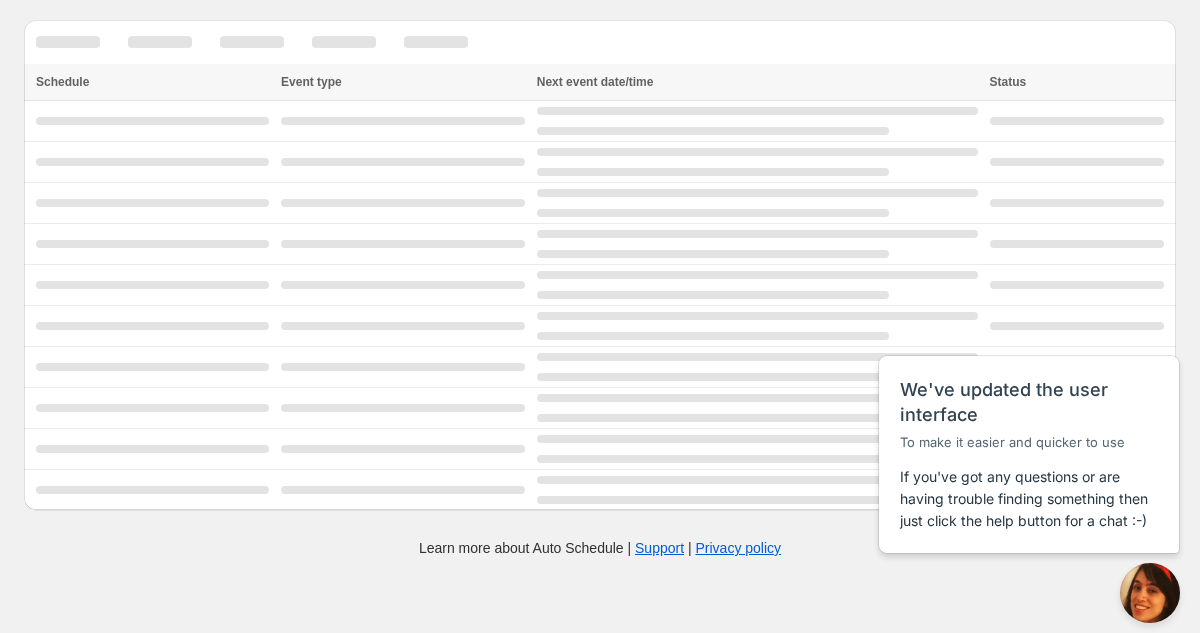 scroll, scrollTop: 0, scrollLeft: 0, axis: both 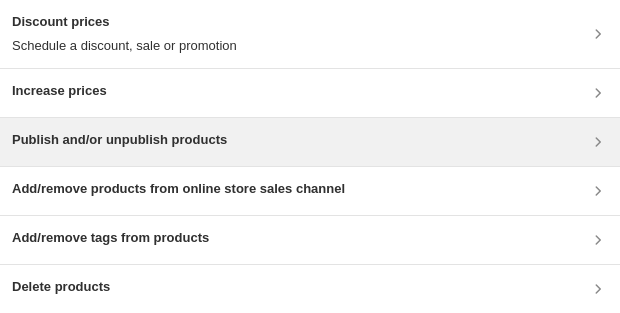 click on "Publish and/or unpublish products" at bounding box center (310, 142) 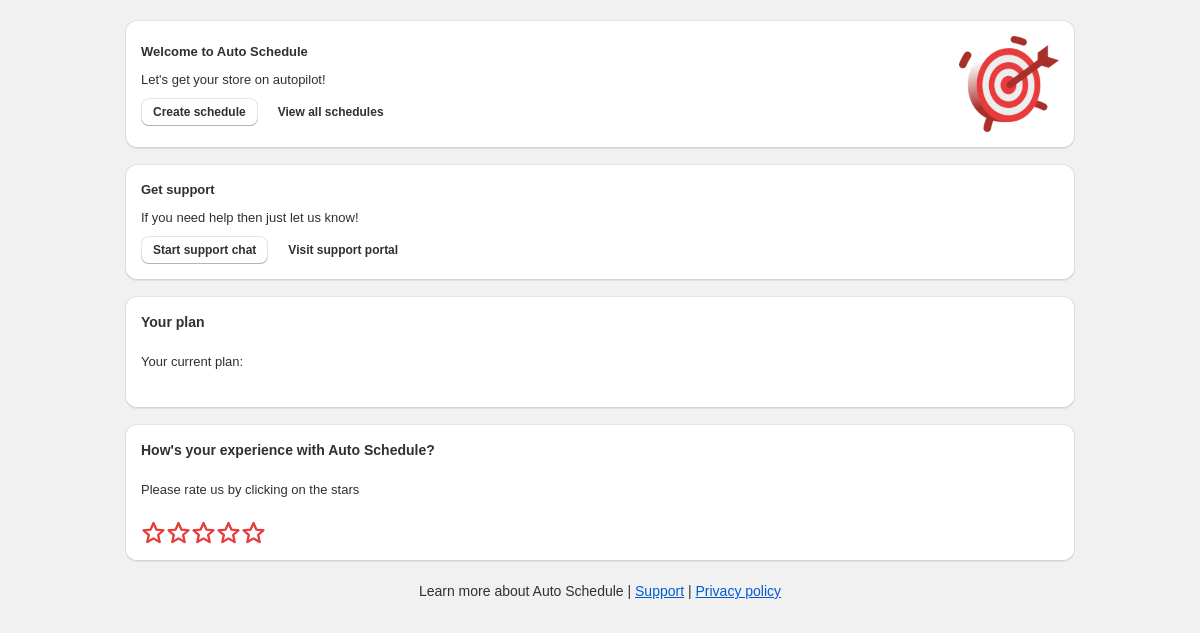 scroll, scrollTop: 0, scrollLeft: 0, axis: both 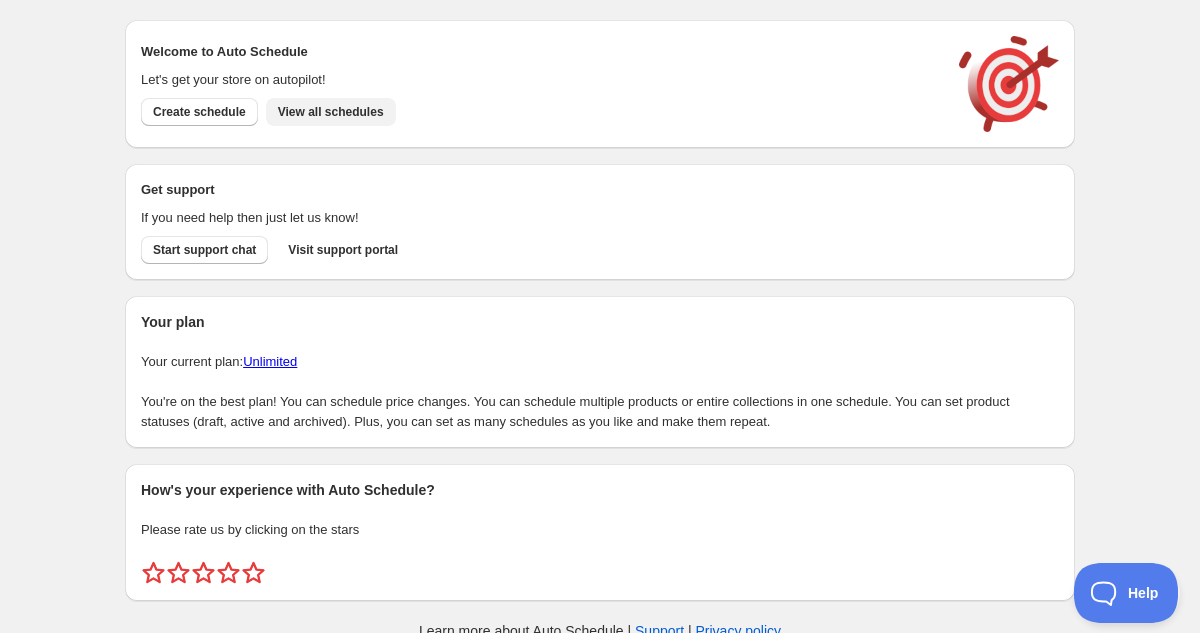 click on "View all schedules" at bounding box center (331, 112) 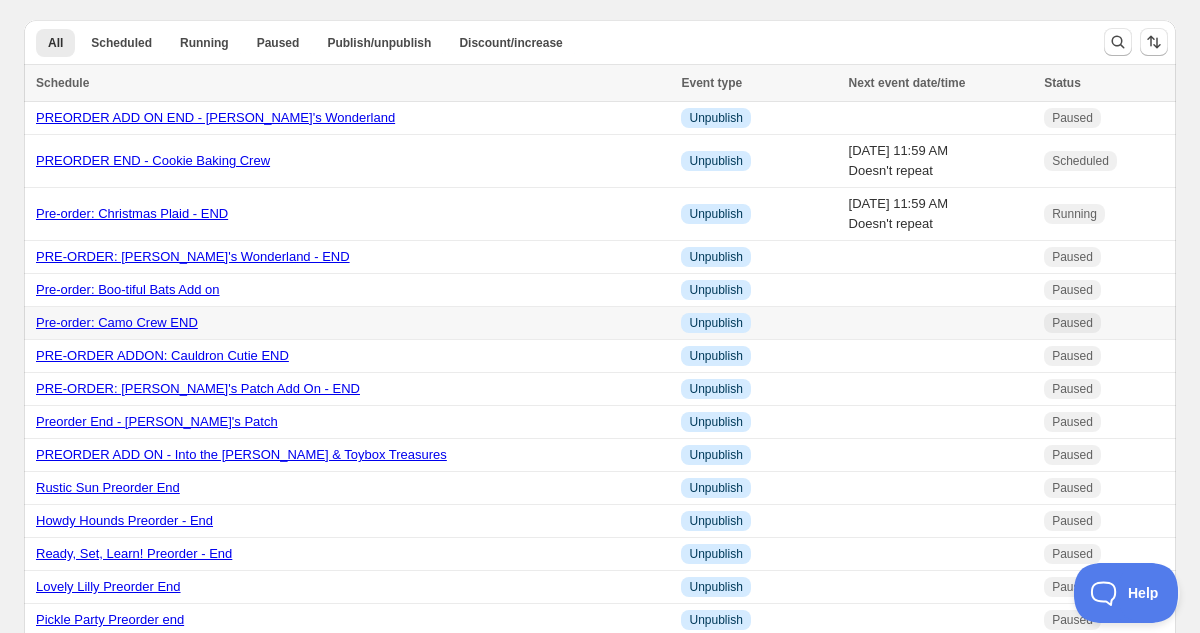 click on "Pre-order: Camo Crew END" at bounding box center [117, 322] 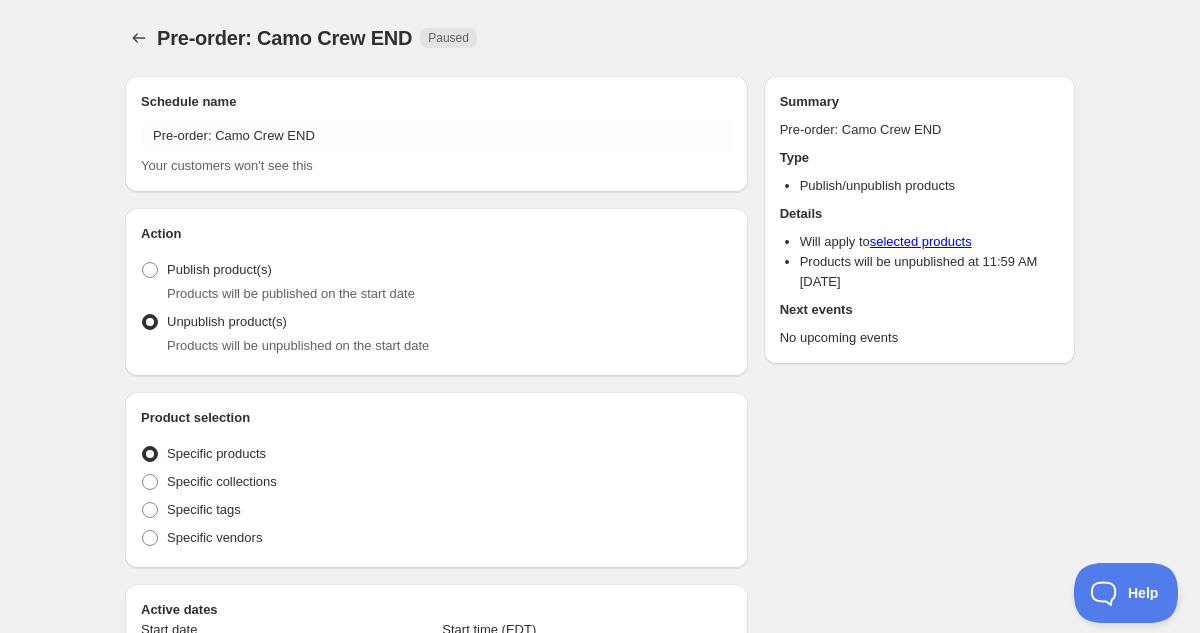 radio on "true" 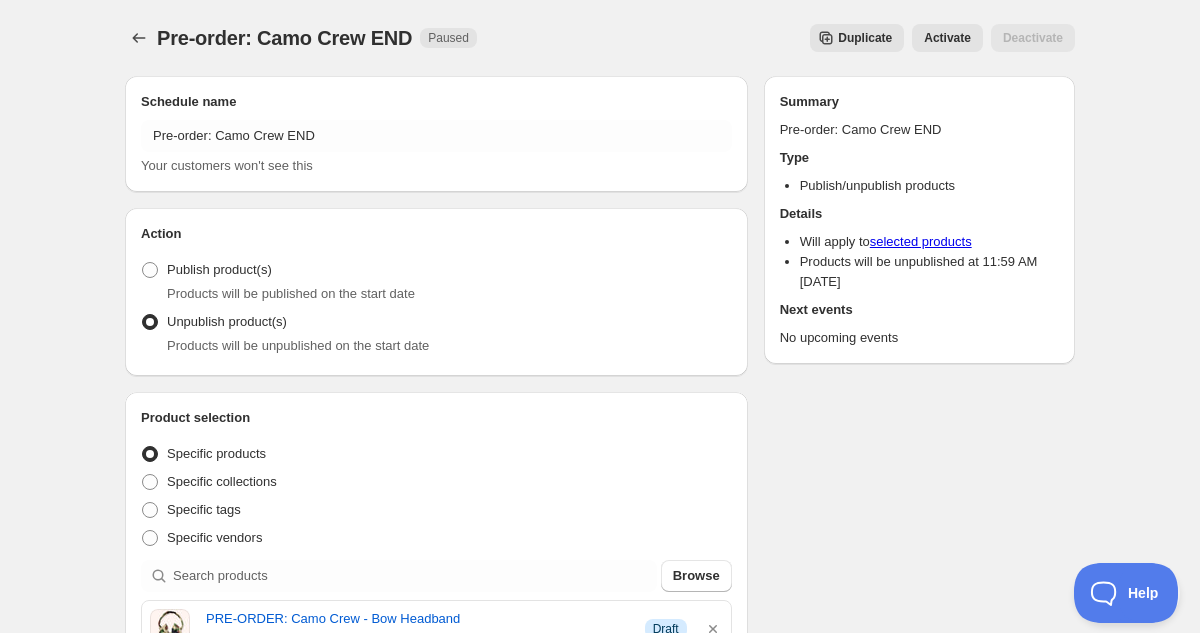 scroll, scrollTop: 0, scrollLeft: 0, axis: both 